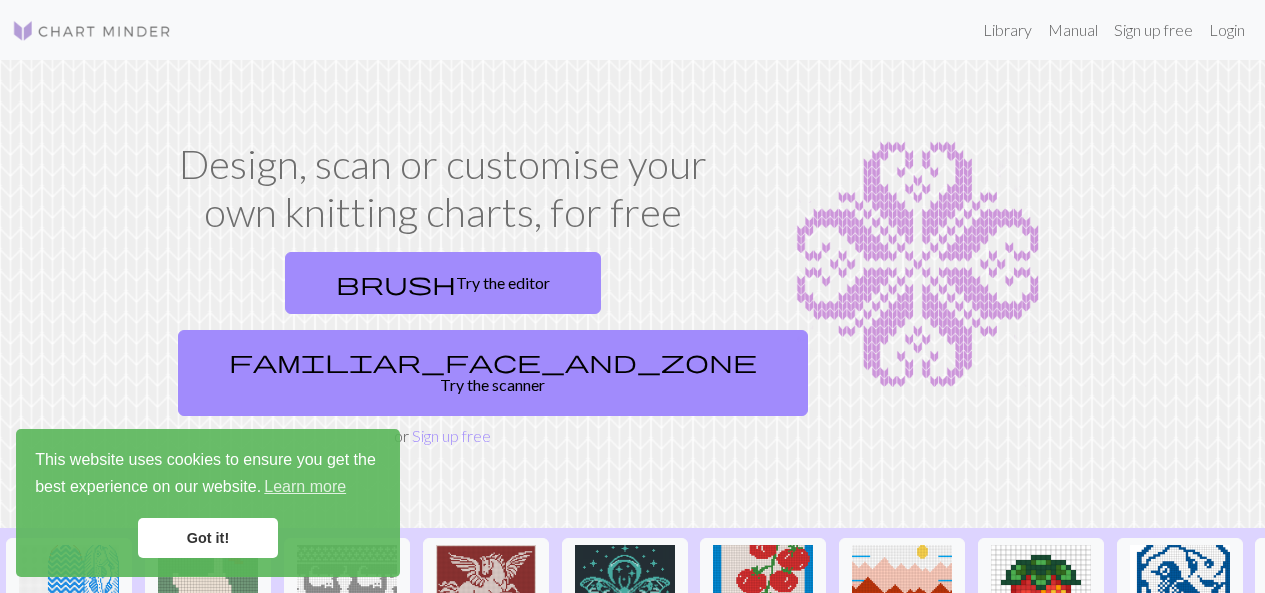 scroll, scrollTop: 0, scrollLeft: 0, axis: both 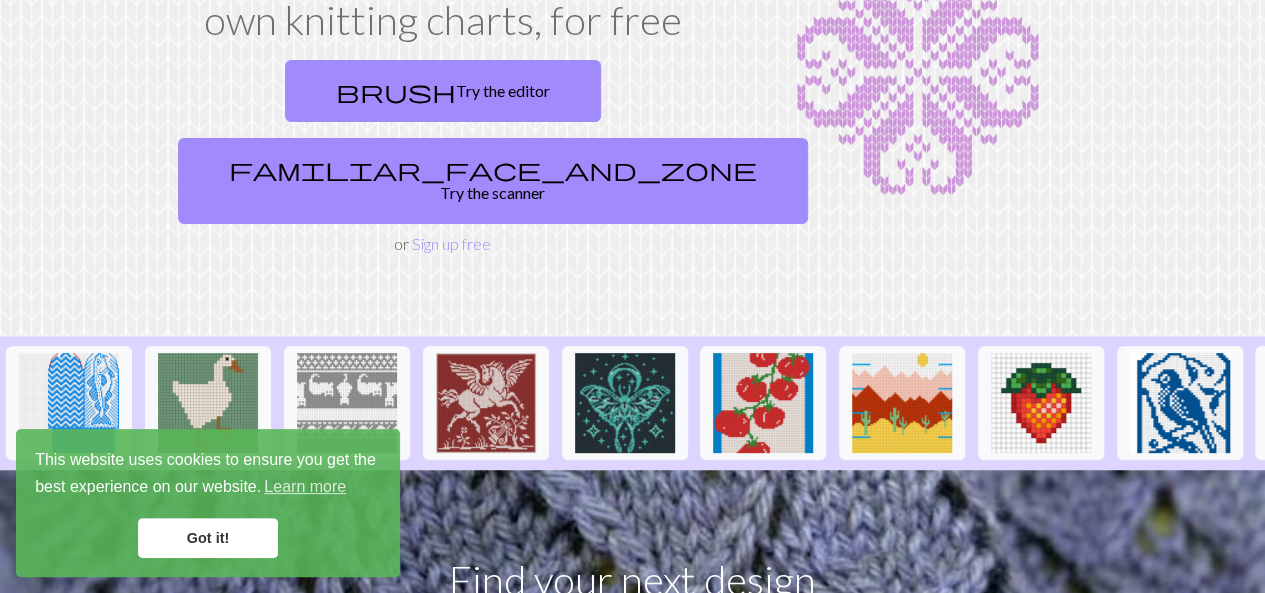 click on "Got it!" at bounding box center (208, 538) 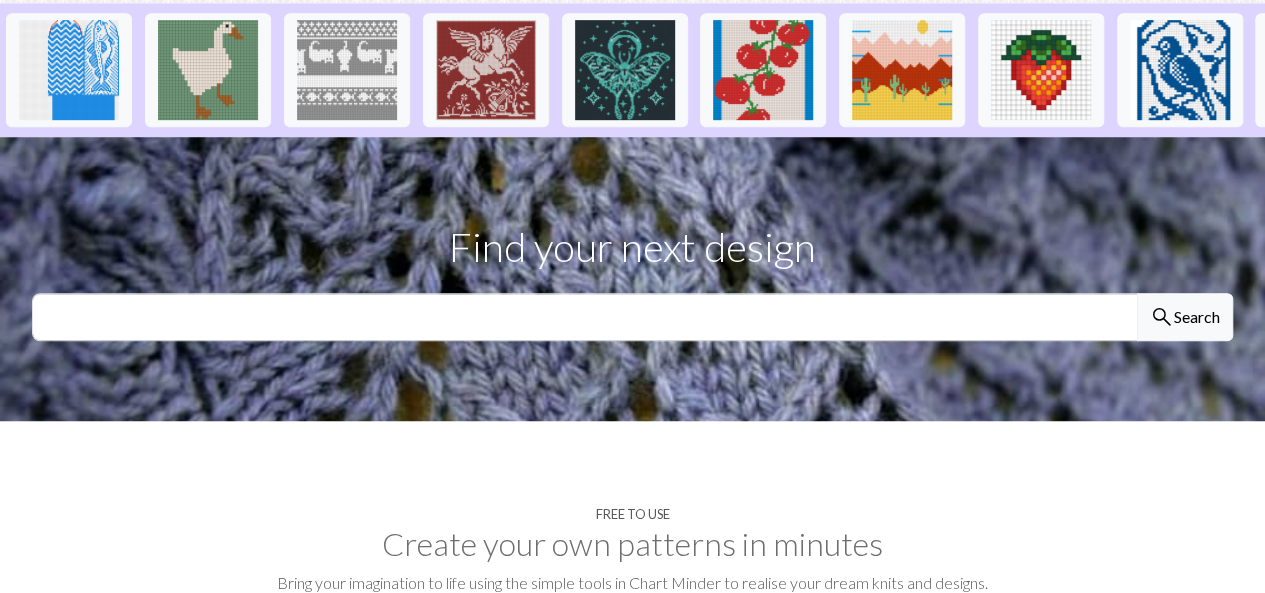 scroll, scrollTop: 523, scrollLeft: 0, axis: vertical 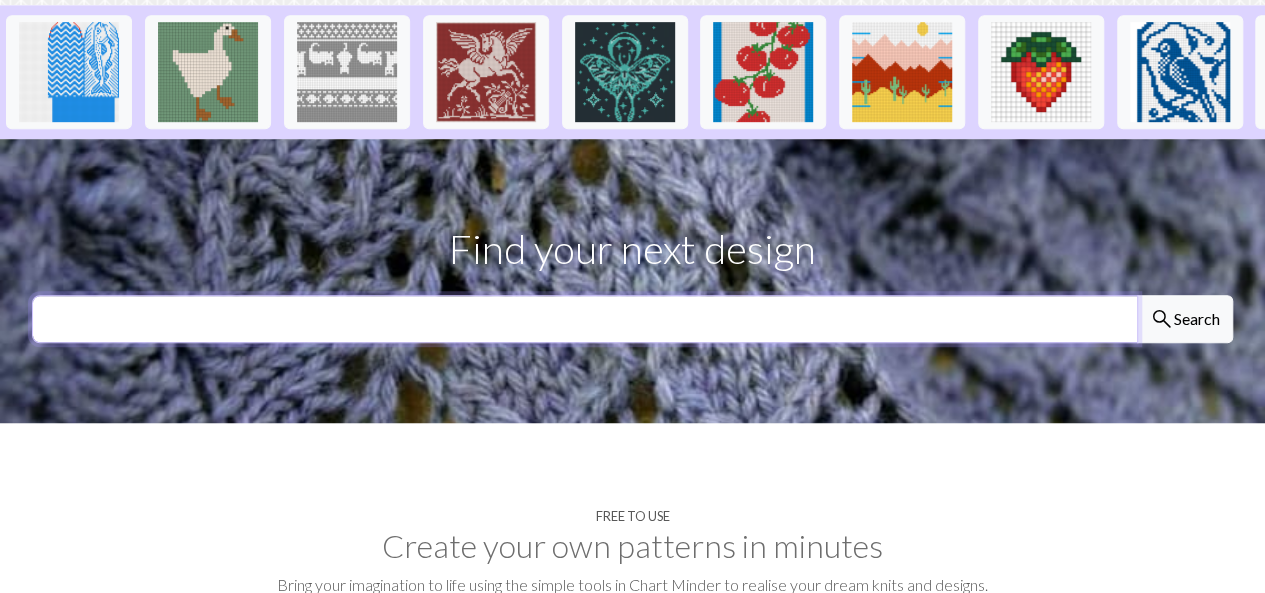 click at bounding box center (585, 319) 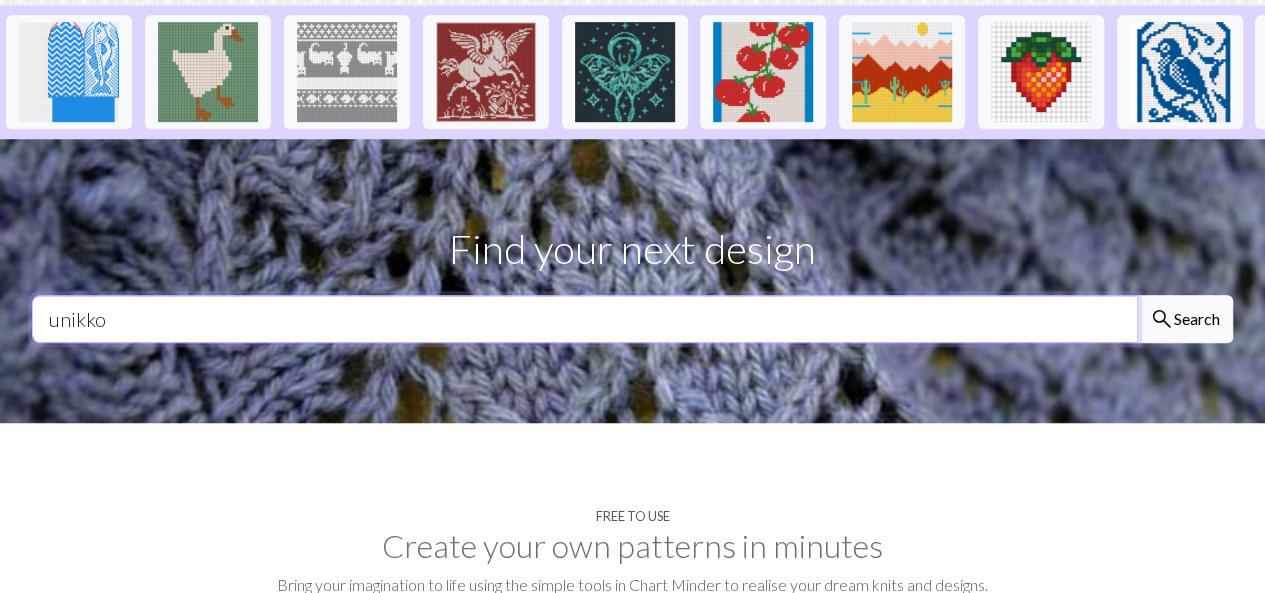 type on "unikko" 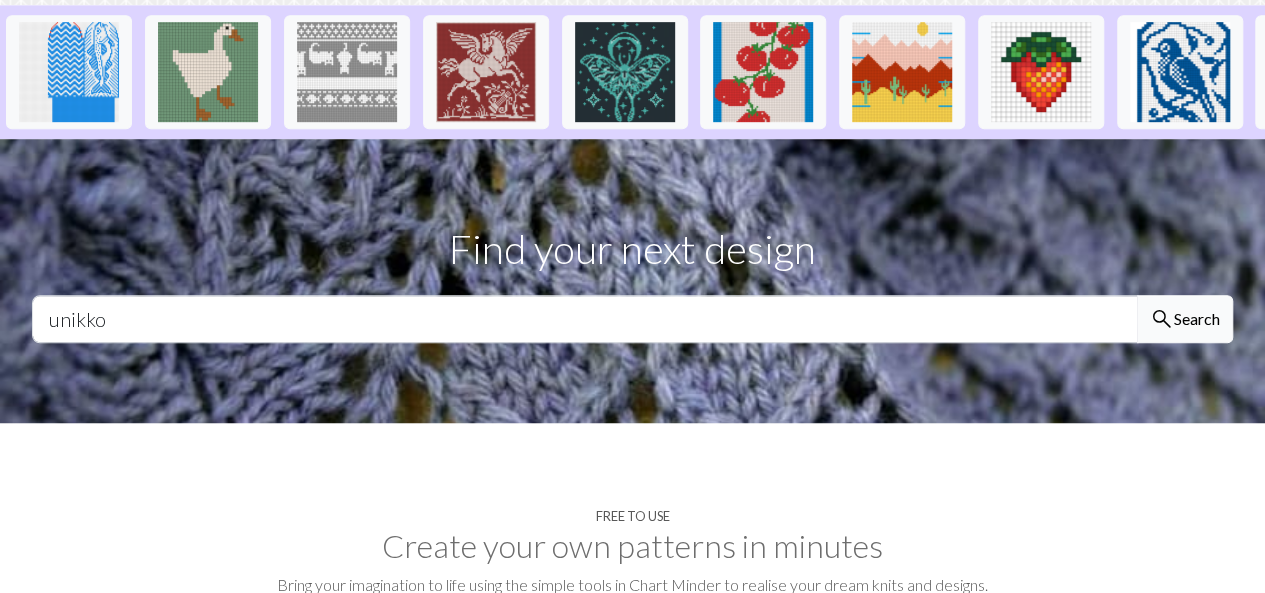 click on "search Search" at bounding box center (1185, 319) 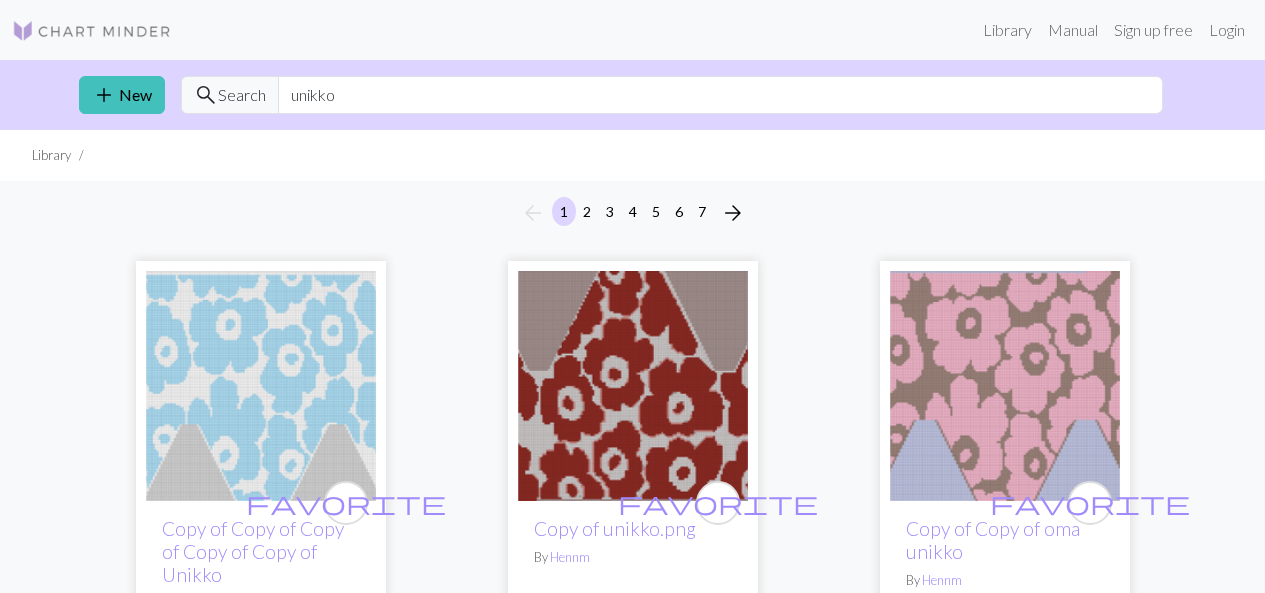 scroll, scrollTop: 0, scrollLeft: 0, axis: both 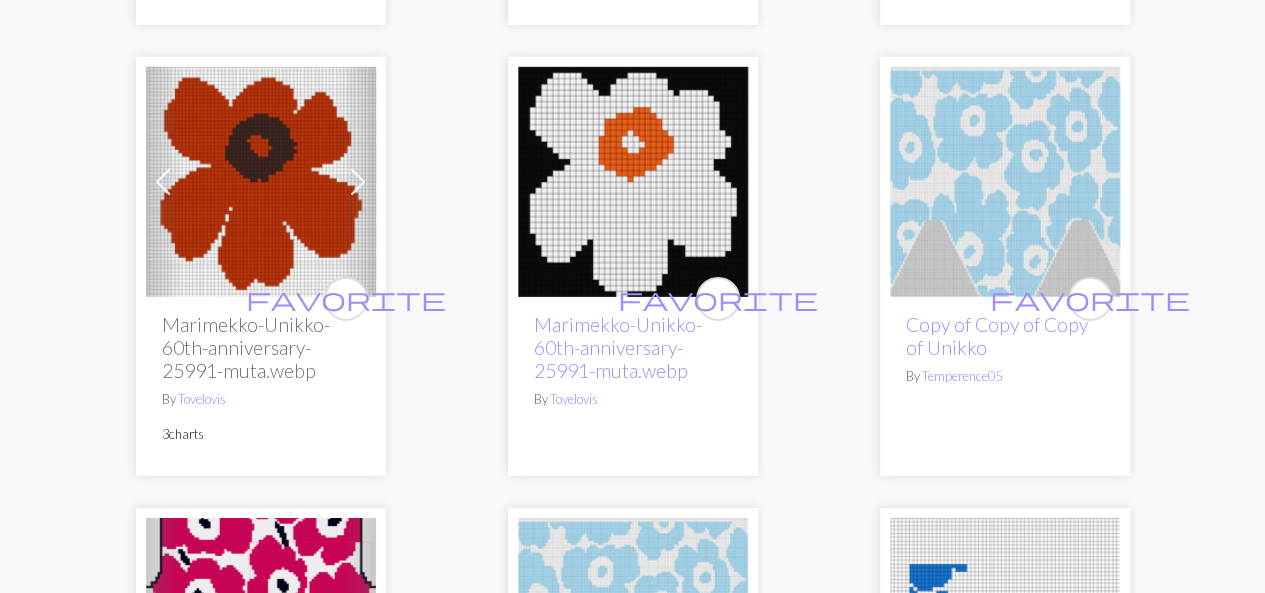 click at bounding box center [261, 182] 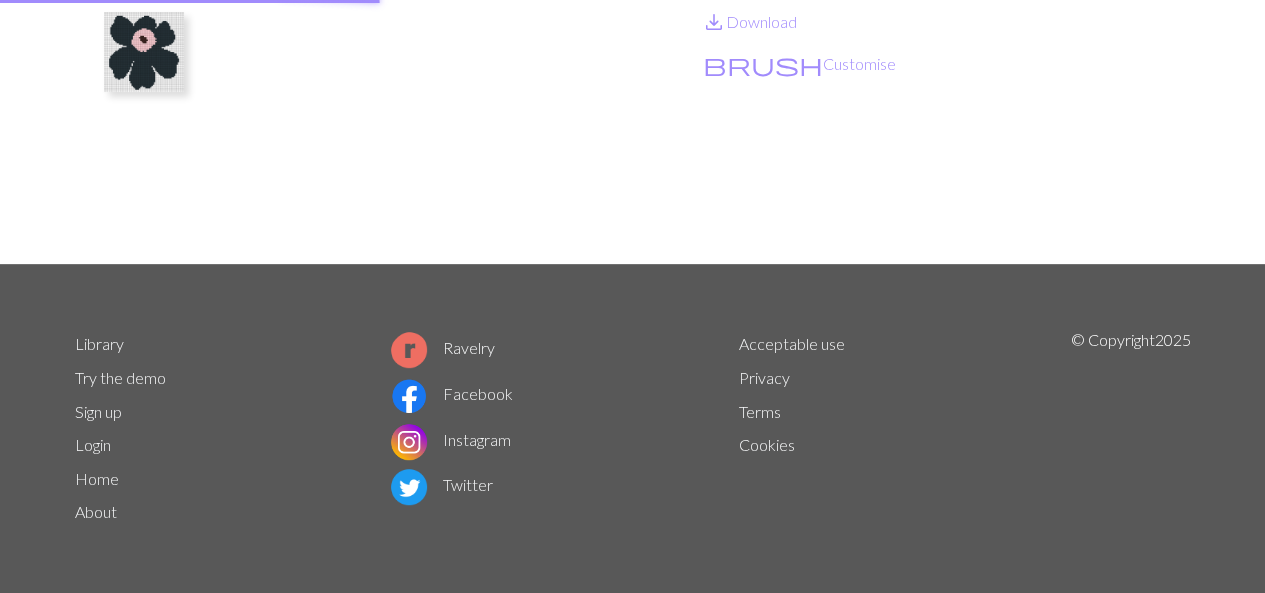 scroll, scrollTop: 0, scrollLeft: 0, axis: both 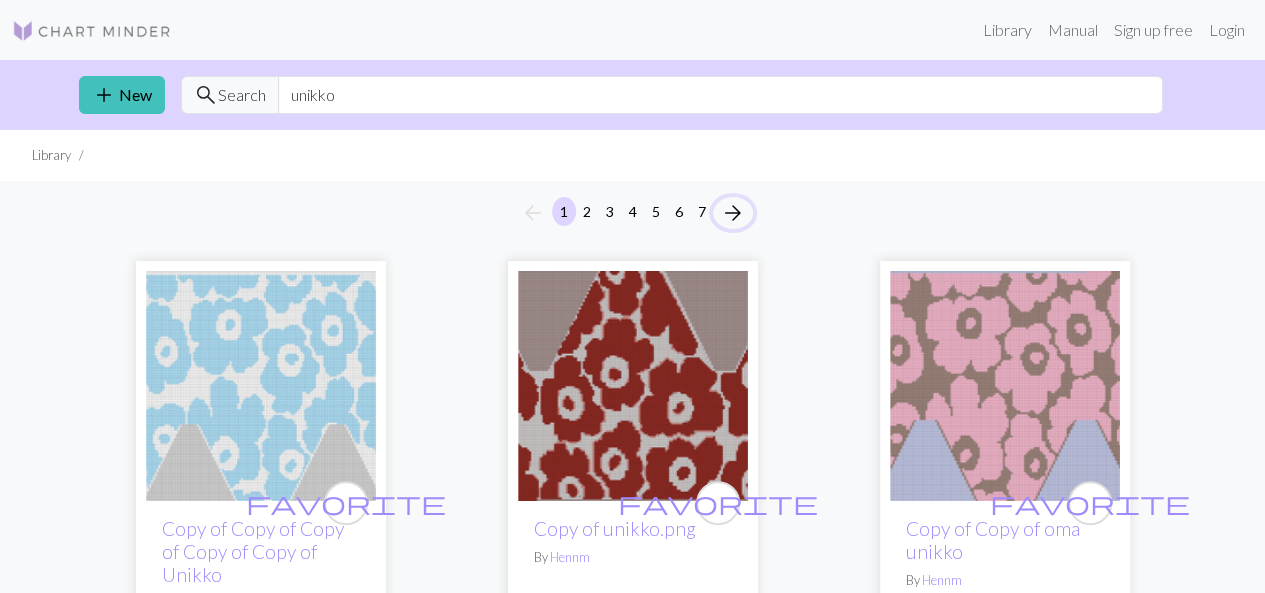 click on "arrow_forward" at bounding box center [733, 213] 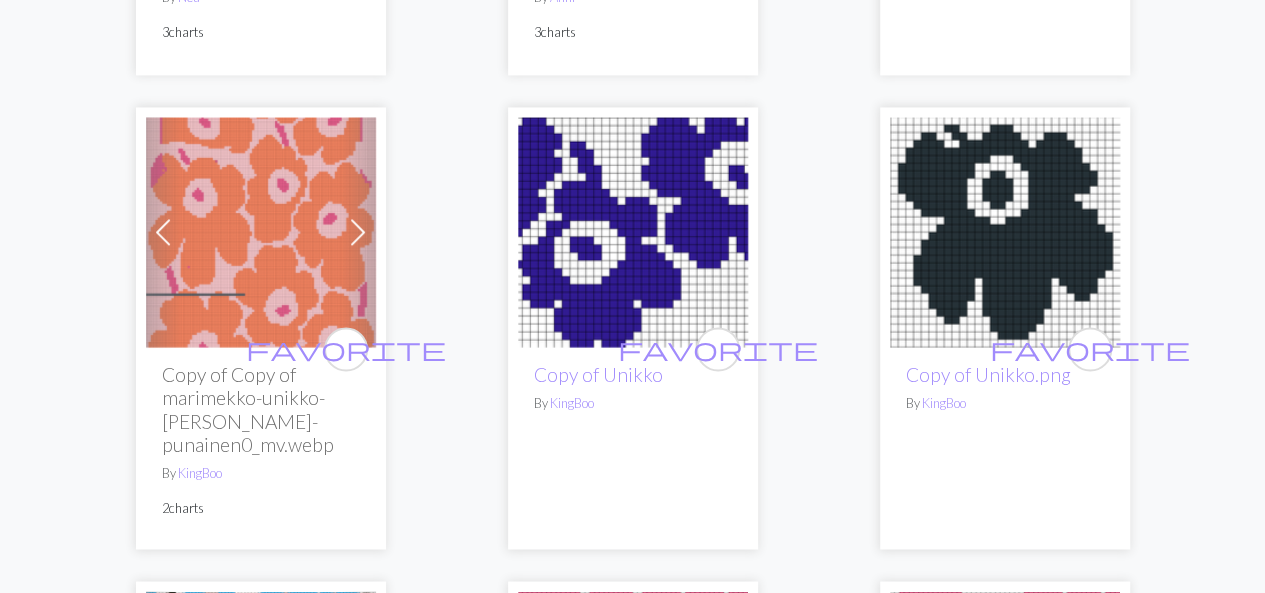 scroll, scrollTop: 1503, scrollLeft: 0, axis: vertical 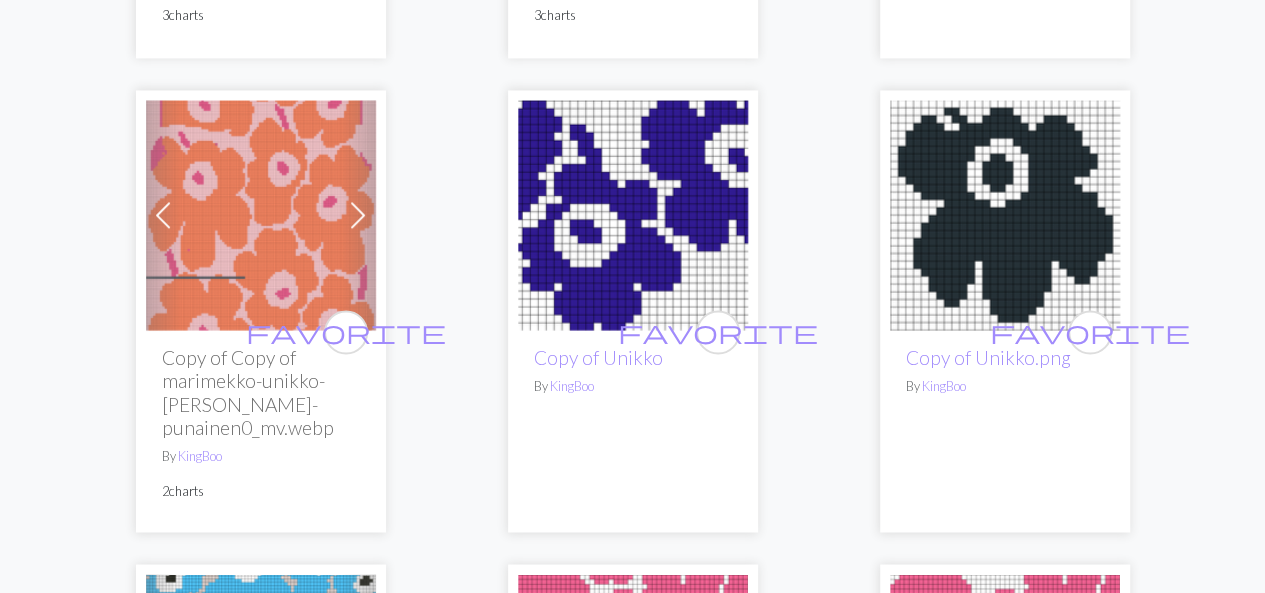 click at bounding box center (1005, 215) 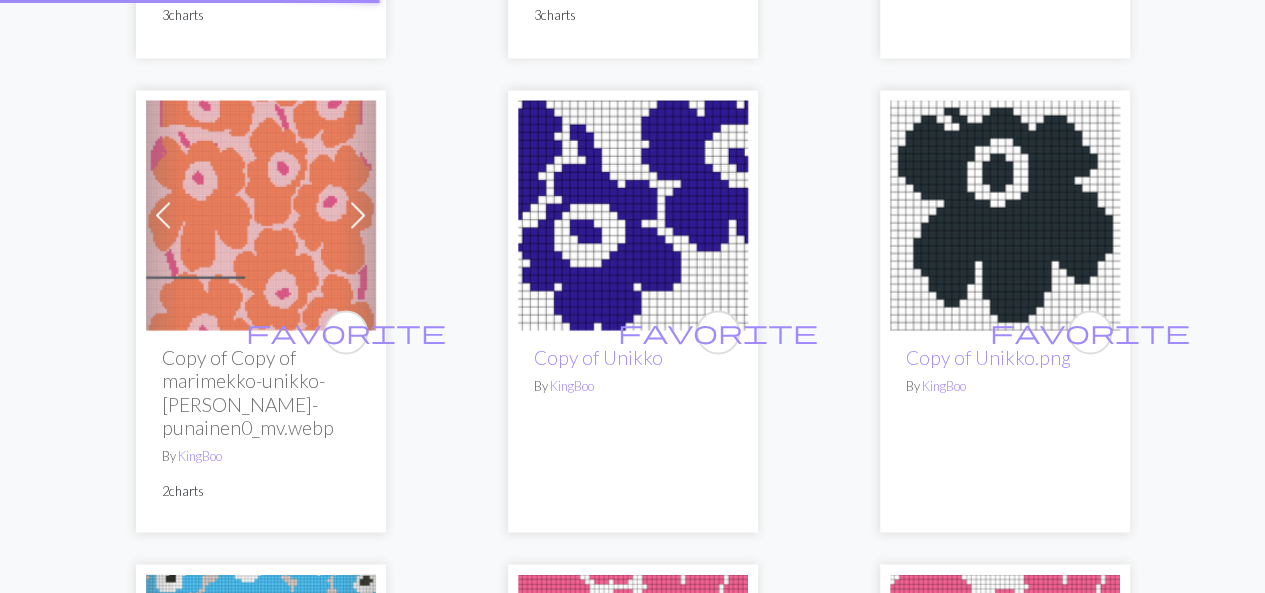 scroll, scrollTop: 0, scrollLeft: 0, axis: both 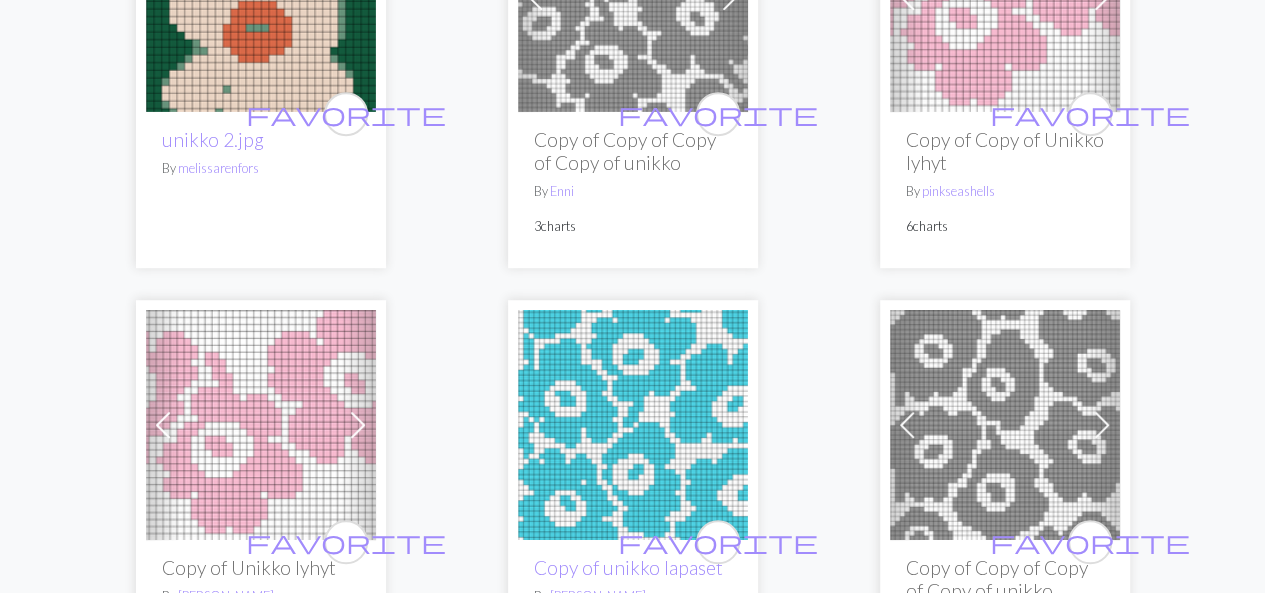 click at bounding box center (261, -3) 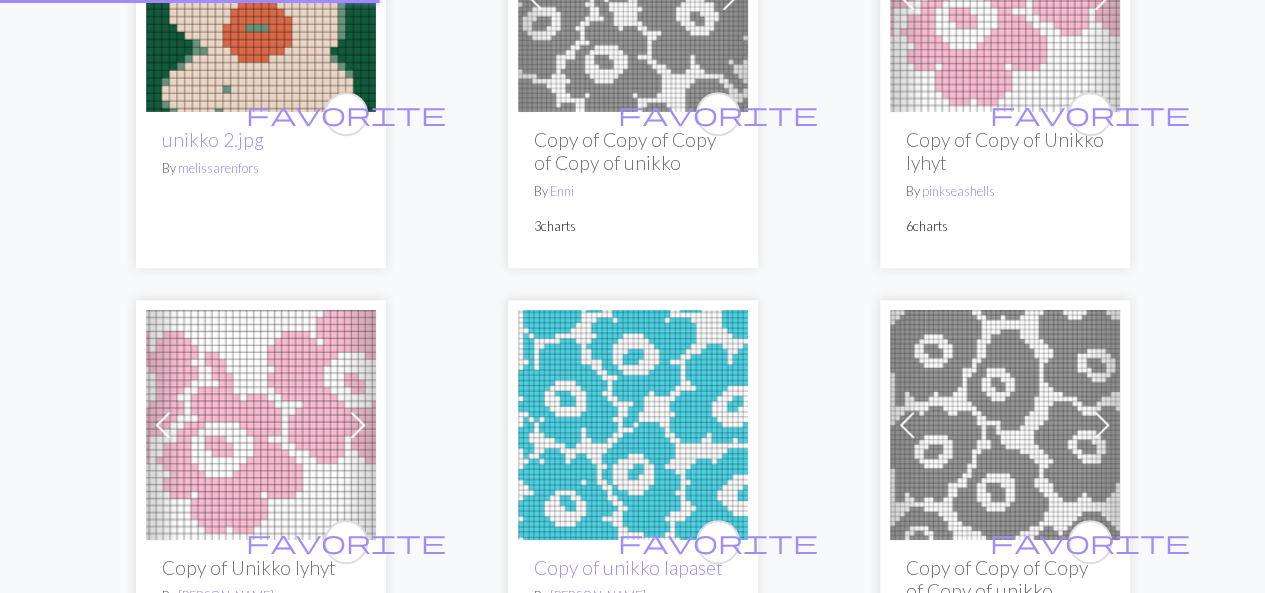 scroll, scrollTop: 0, scrollLeft: 0, axis: both 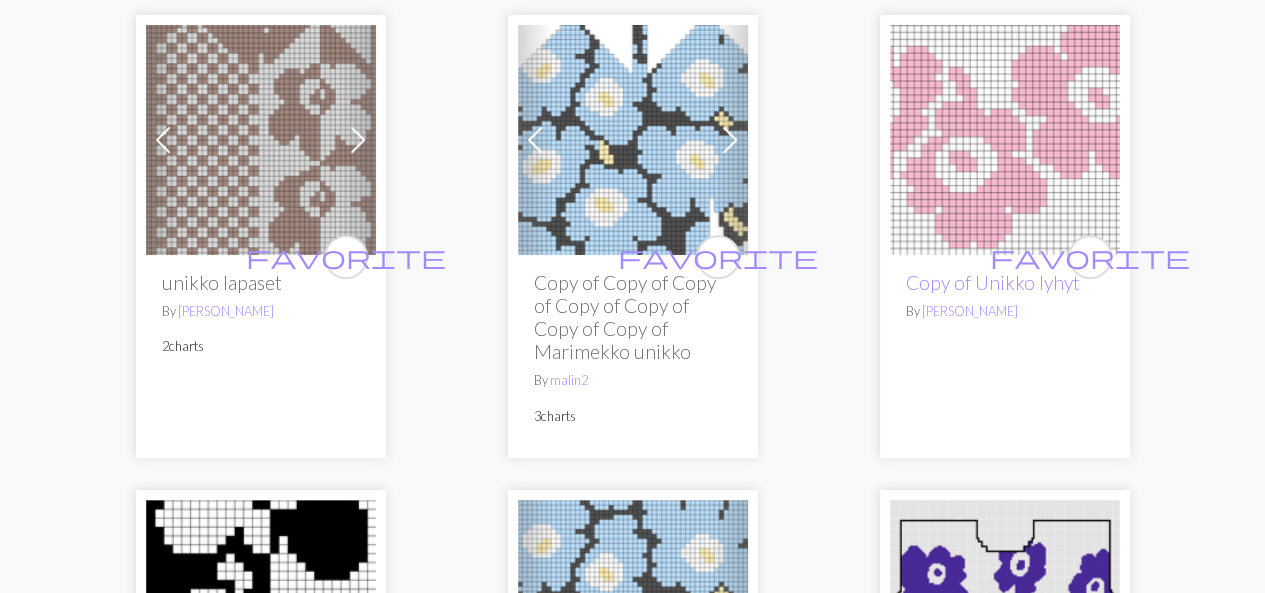 click at bounding box center [261, 140] 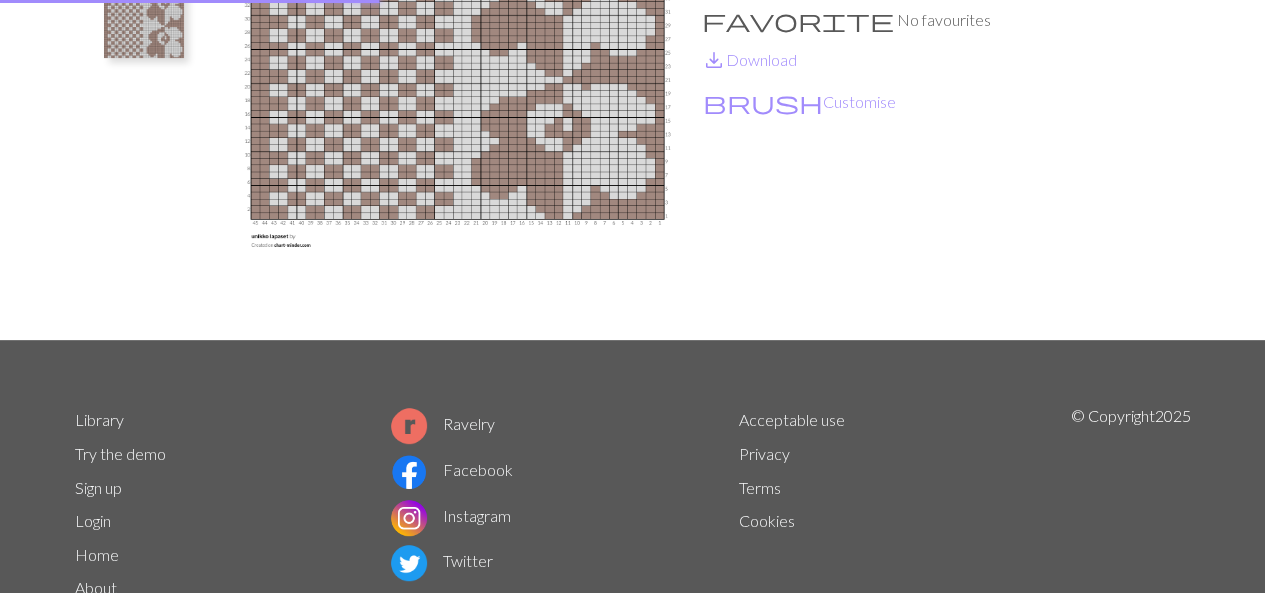 scroll, scrollTop: 0, scrollLeft: 0, axis: both 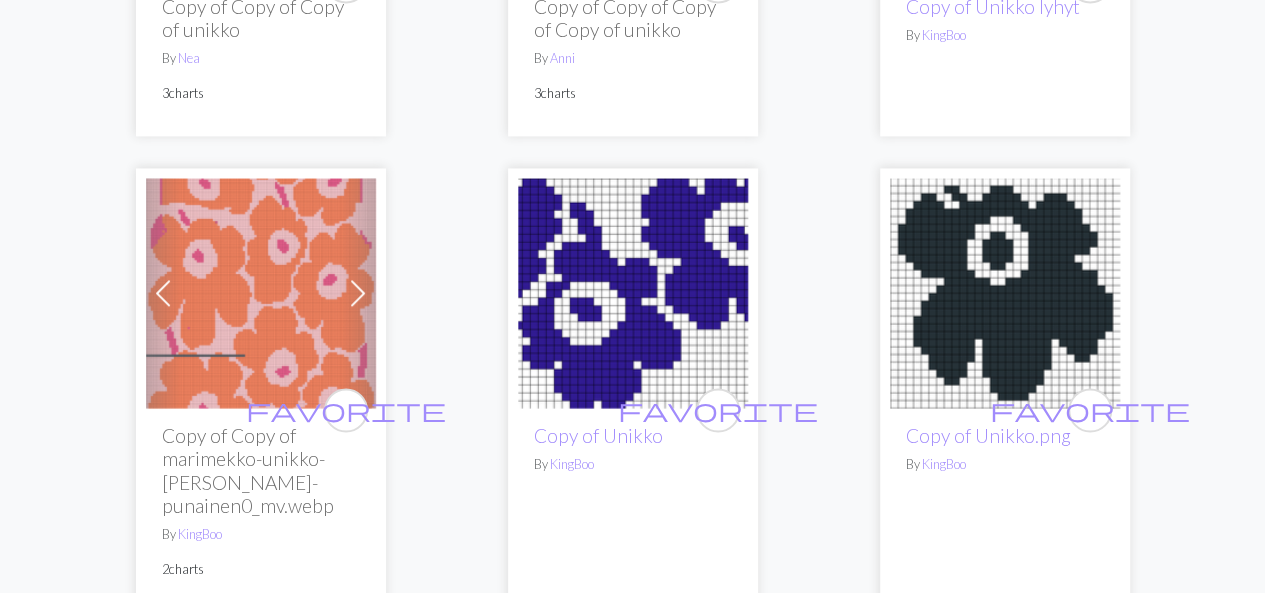 click at bounding box center (261, 293) 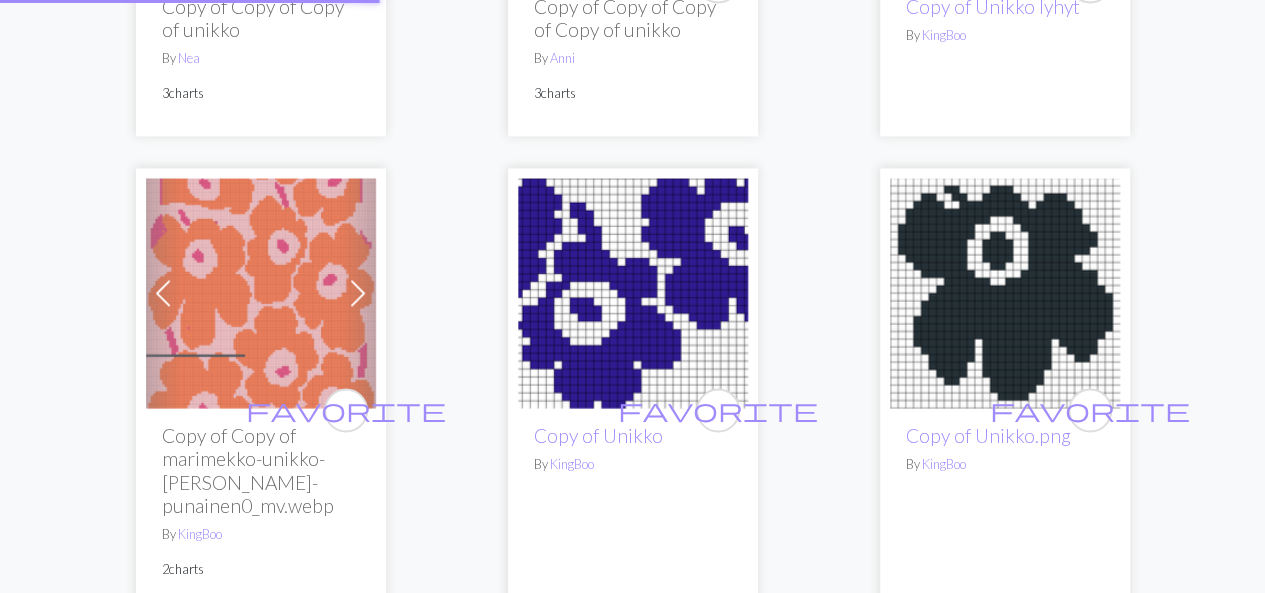 scroll, scrollTop: 0, scrollLeft: 0, axis: both 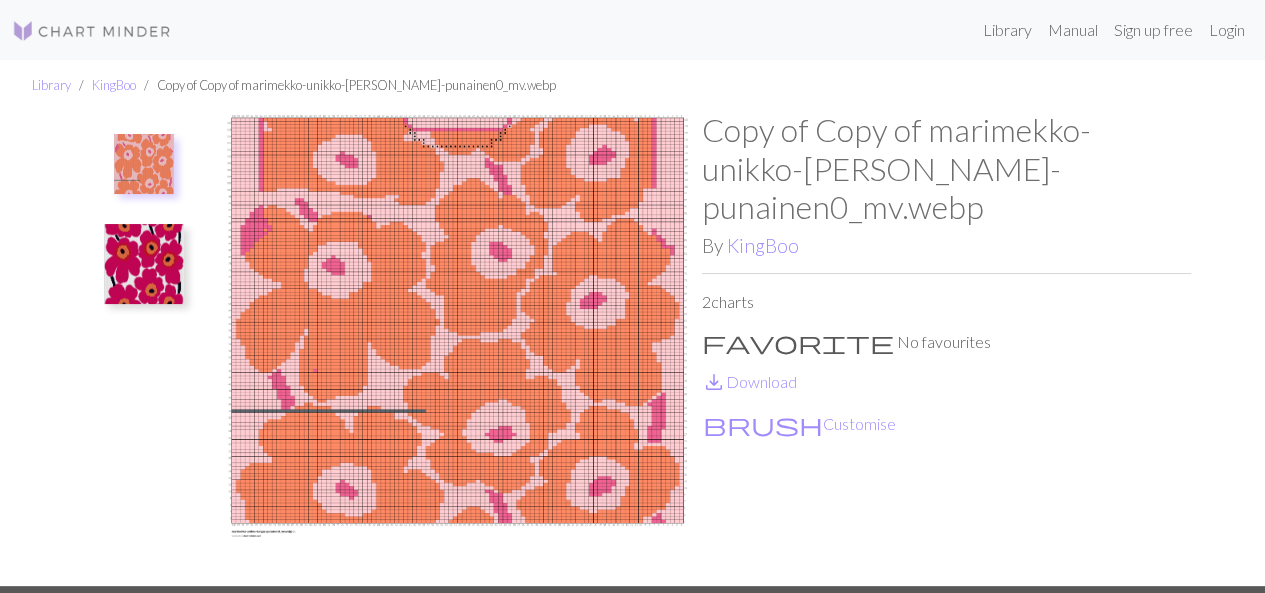 click at bounding box center (457, 348) 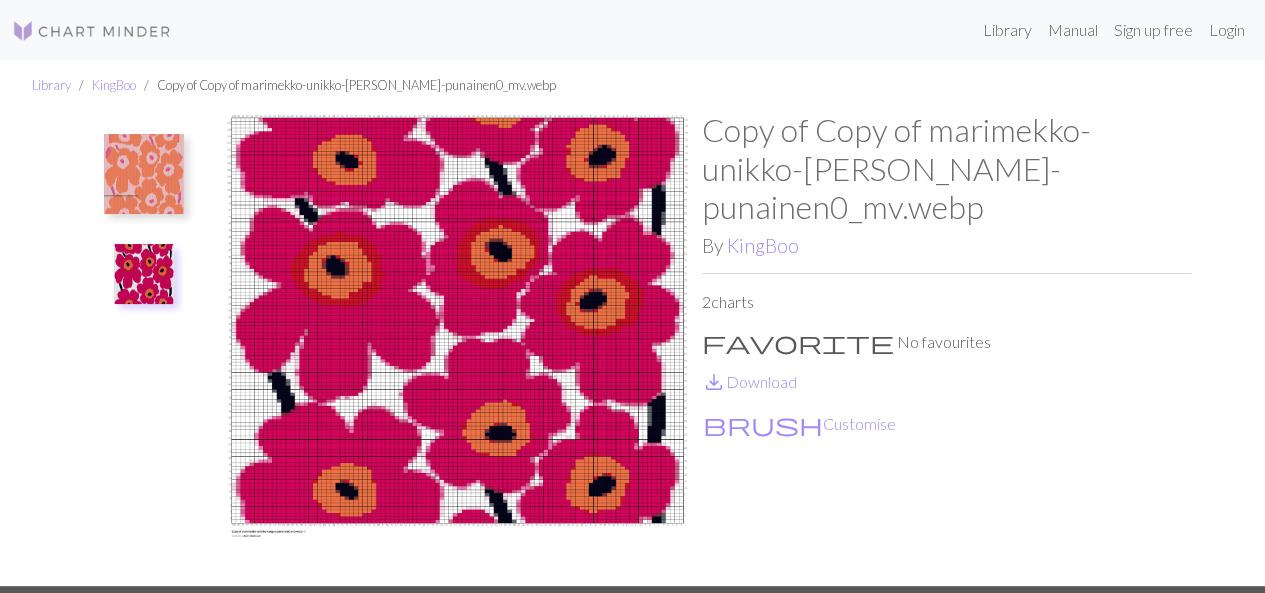 click at bounding box center [144, 174] 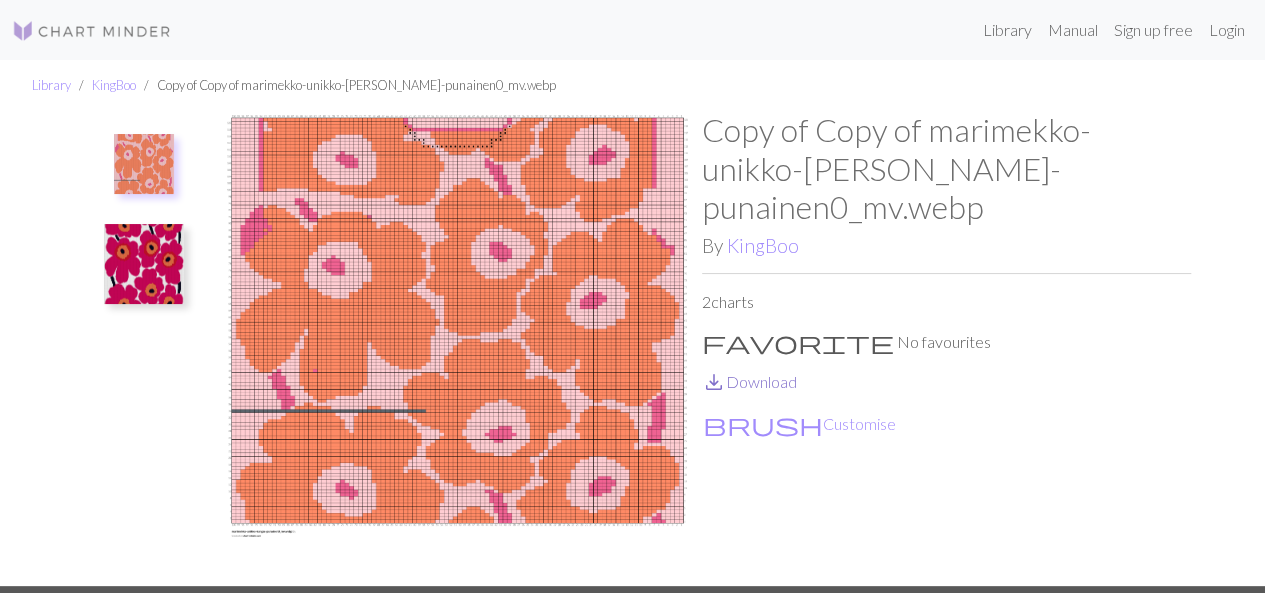 click on "save_alt  Download" at bounding box center (749, 381) 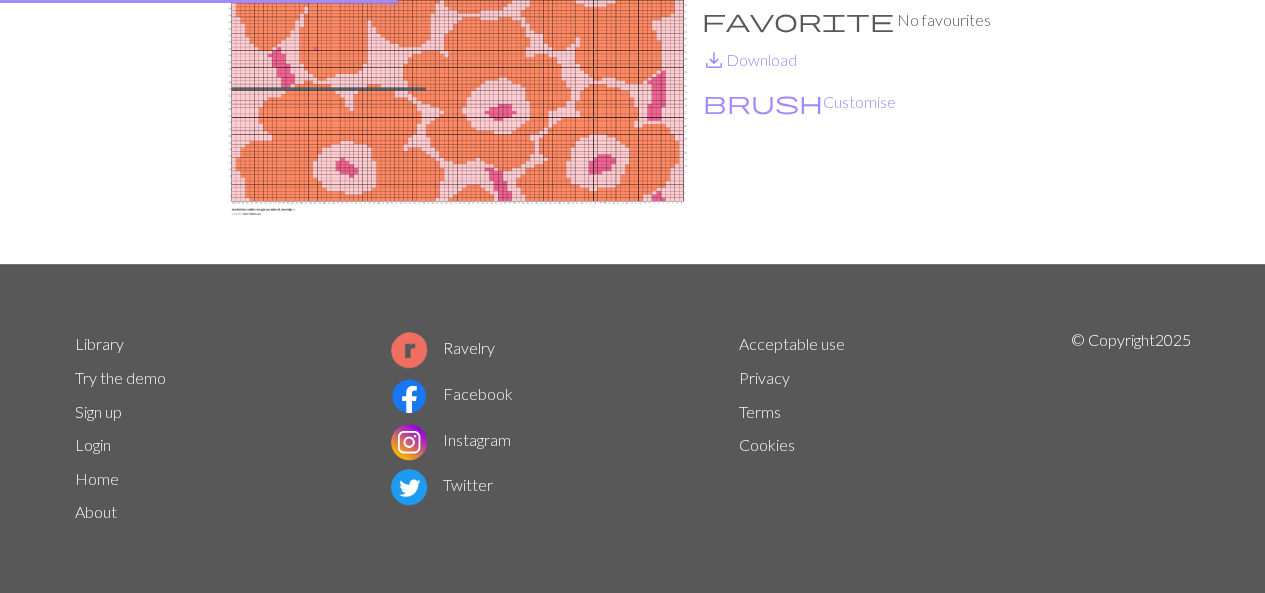 scroll, scrollTop: 0, scrollLeft: 0, axis: both 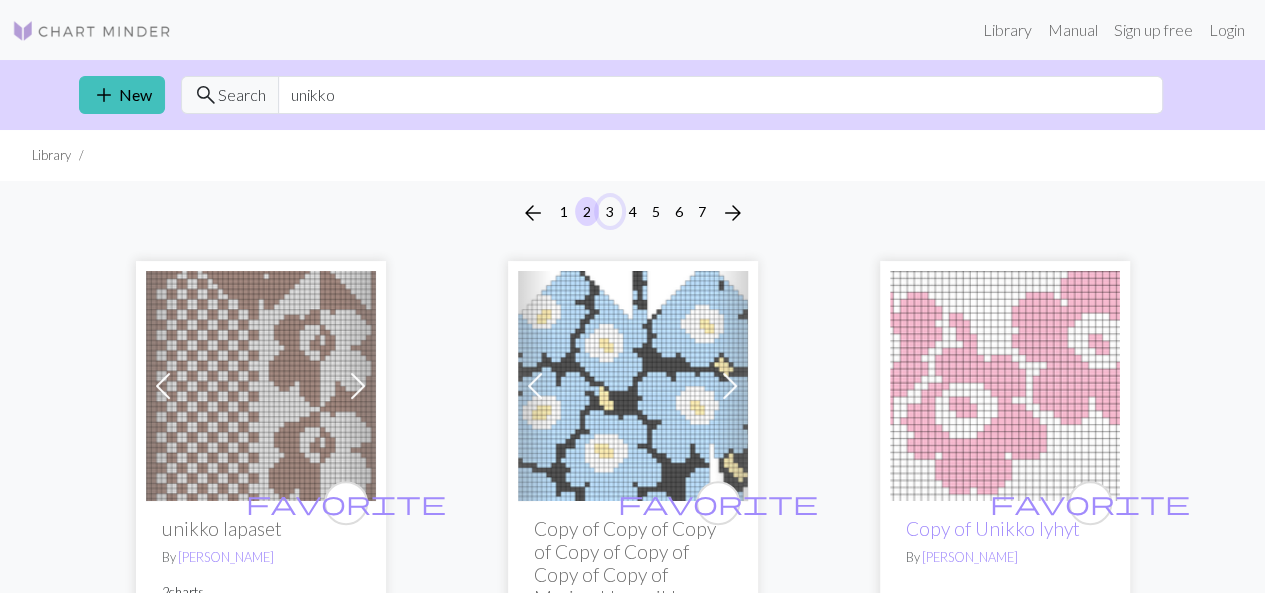 click on "3" at bounding box center (610, 211) 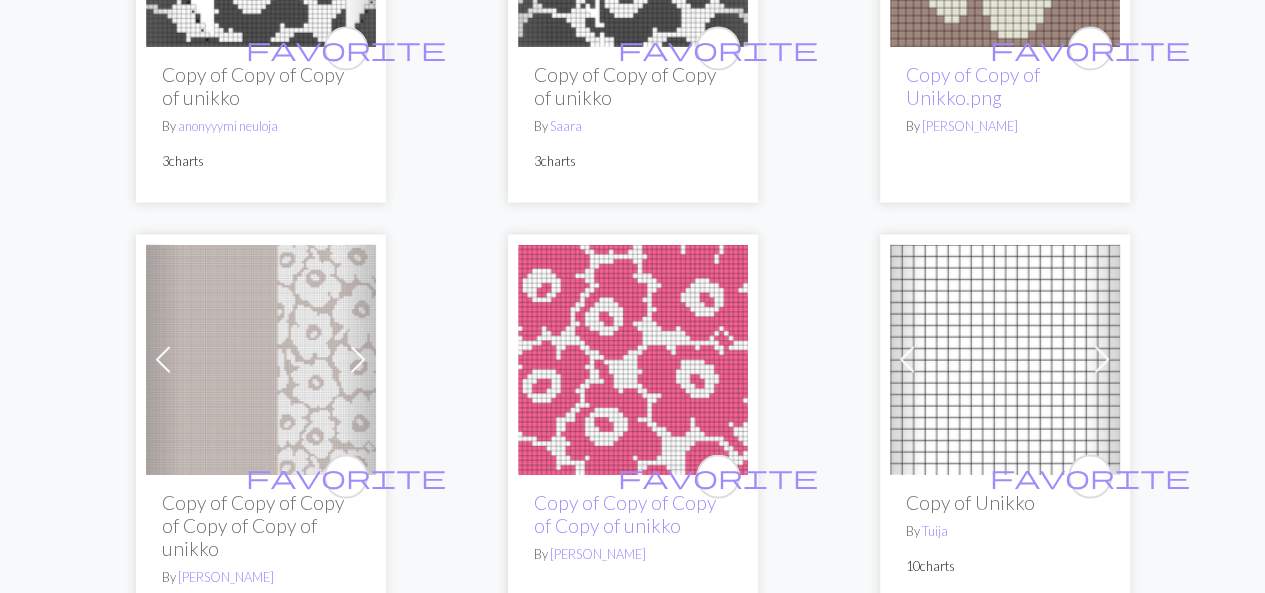 scroll, scrollTop: 1853, scrollLeft: 0, axis: vertical 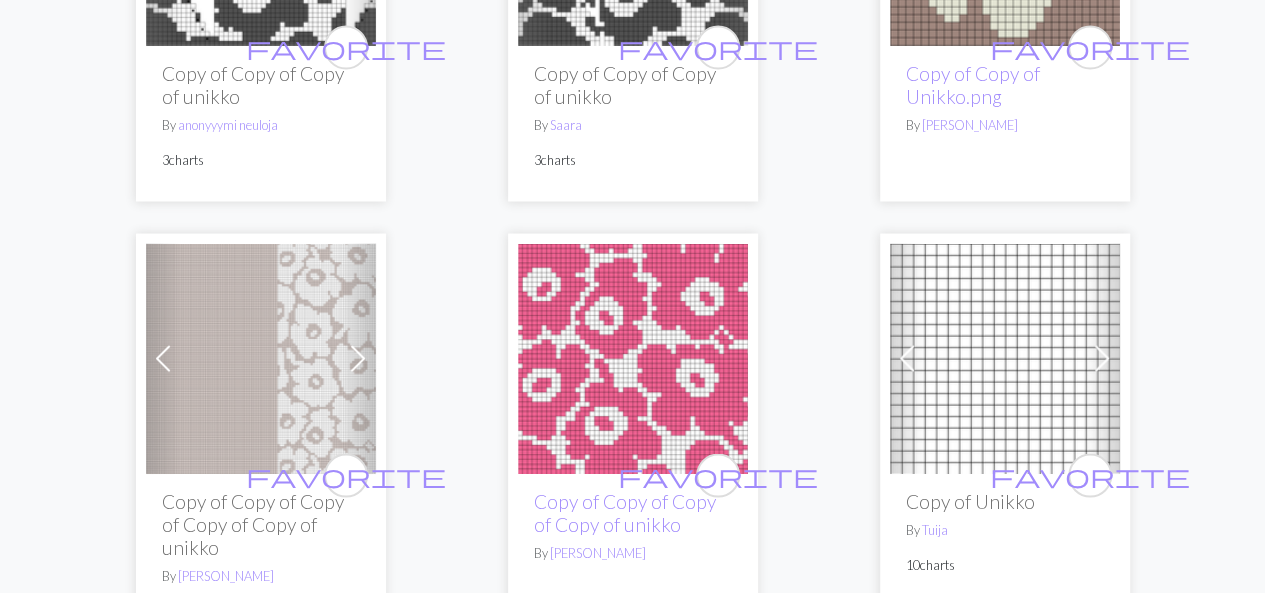 click at bounding box center [261, 358] 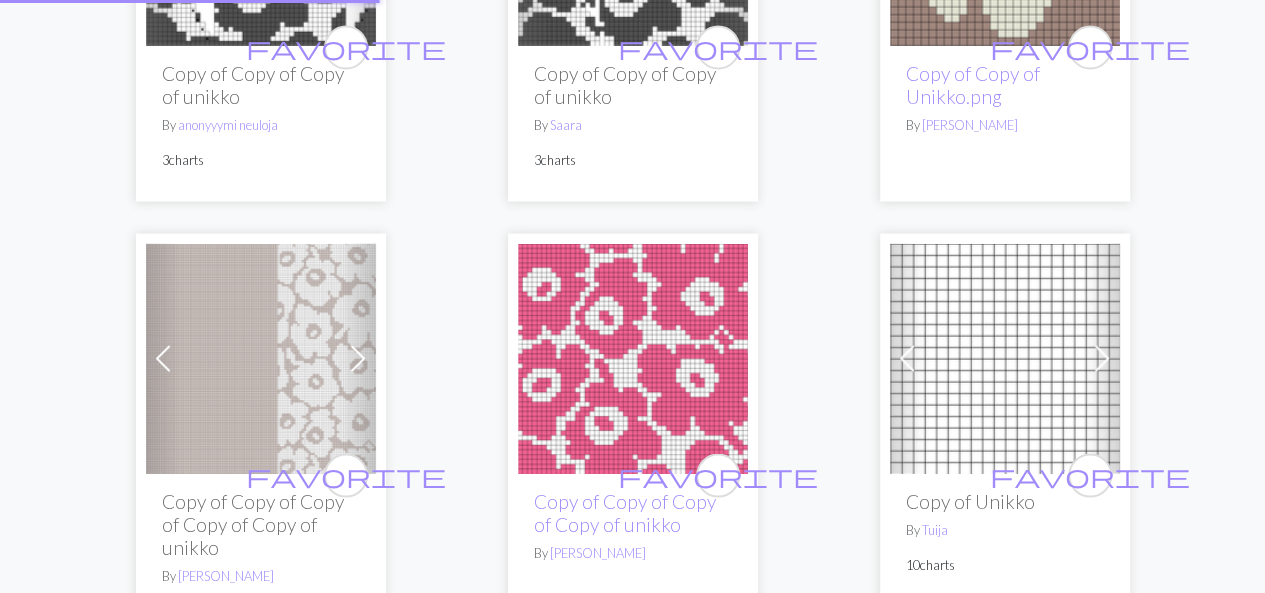 scroll, scrollTop: 0, scrollLeft: 0, axis: both 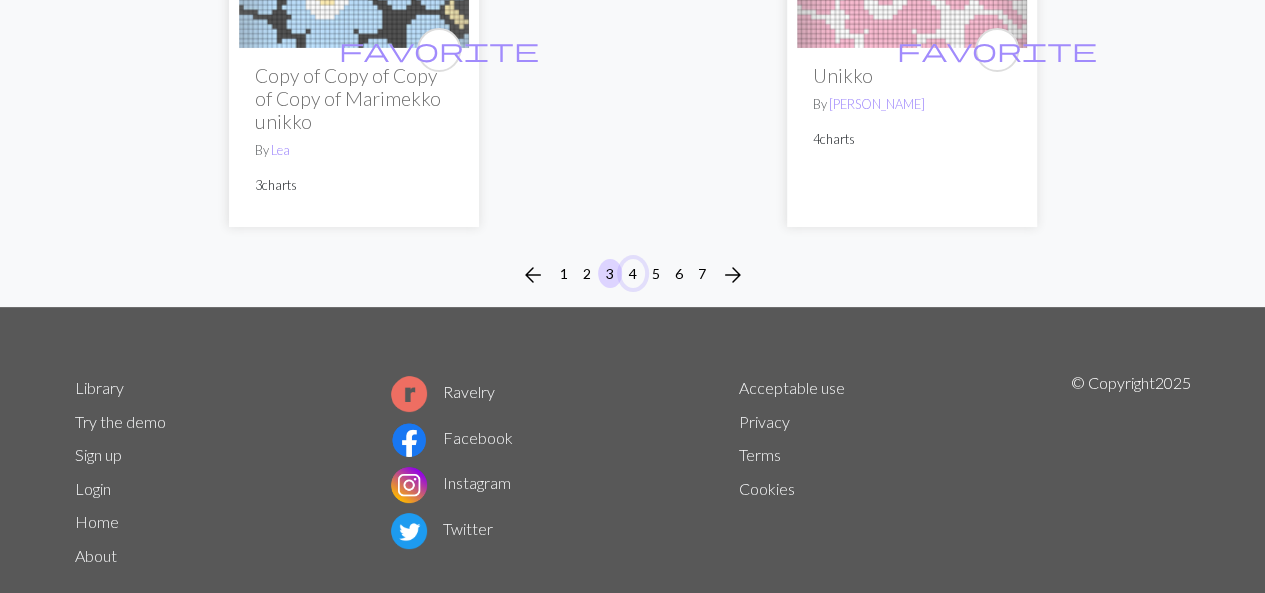 click on "4" at bounding box center (633, 273) 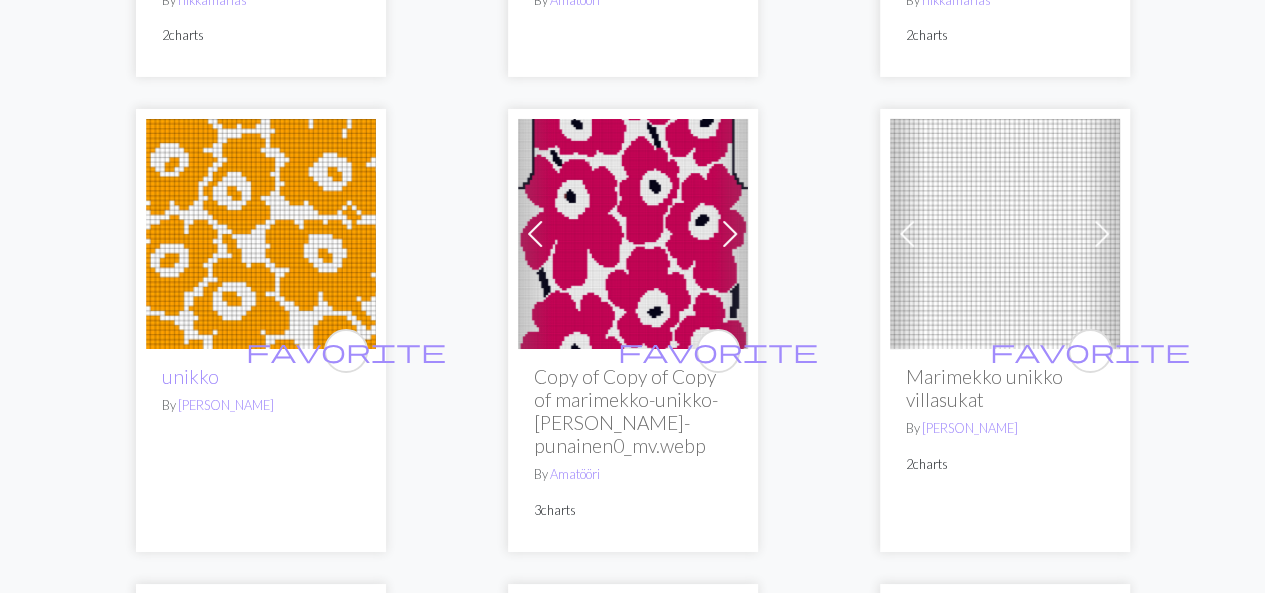 scroll, scrollTop: 3468, scrollLeft: 0, axis: vertical 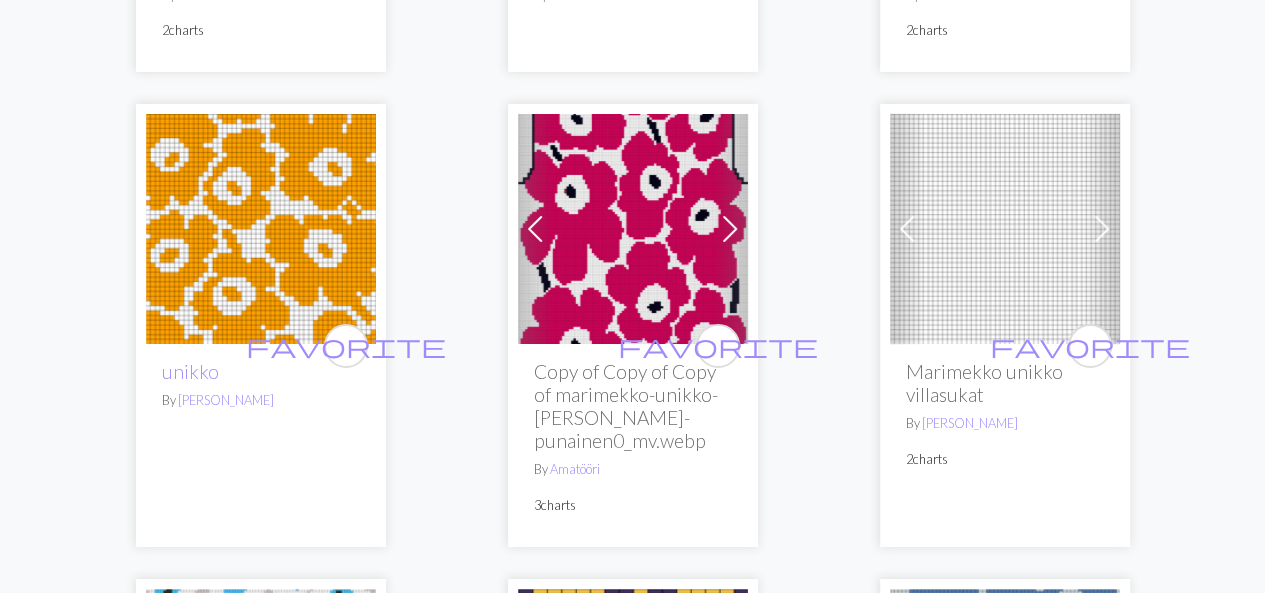 click at bounding box center [633, 229] 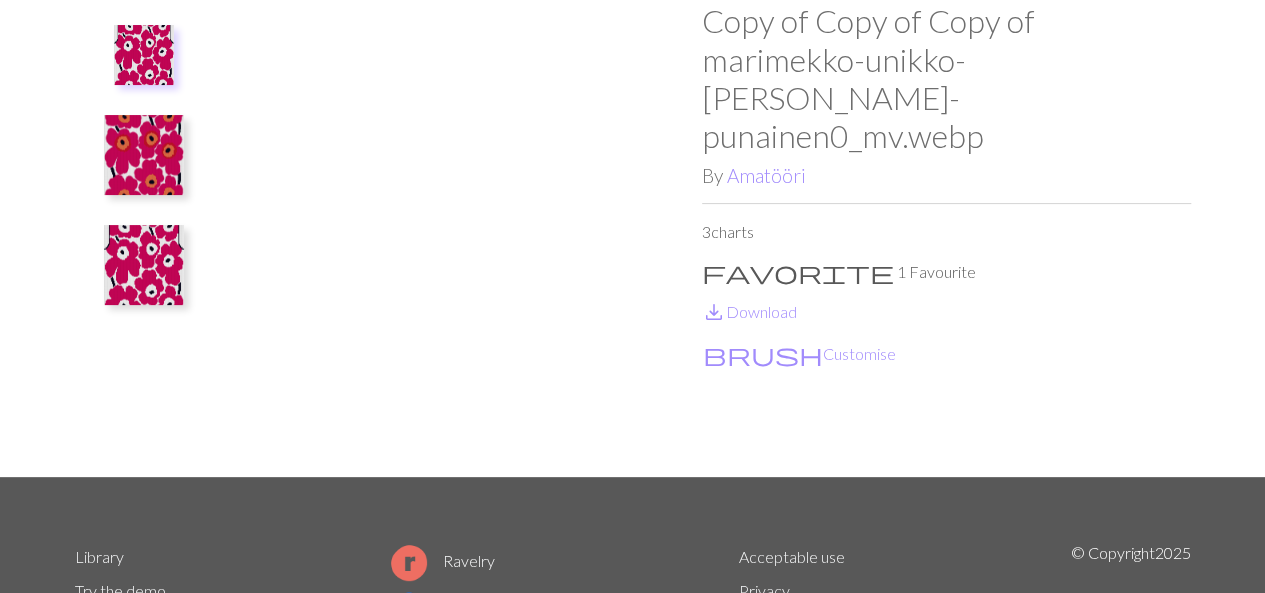 scroll, scrollTop: 111, scrollLeft: 0, axis: vertical 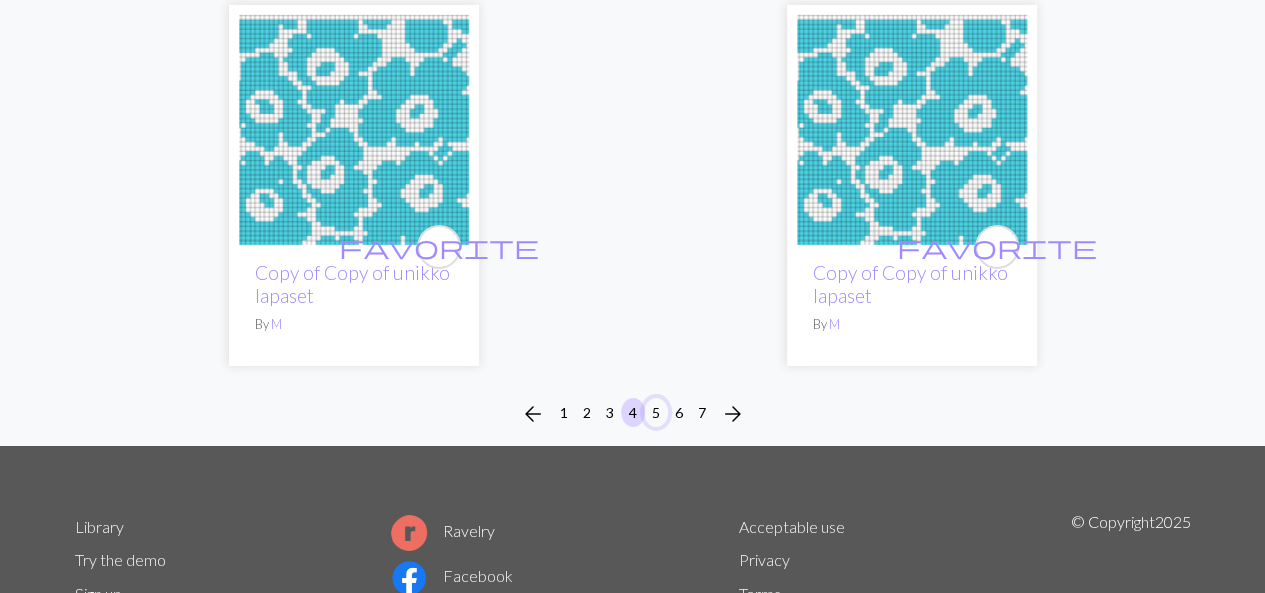 click on "5" at bounding box center (656, 412) 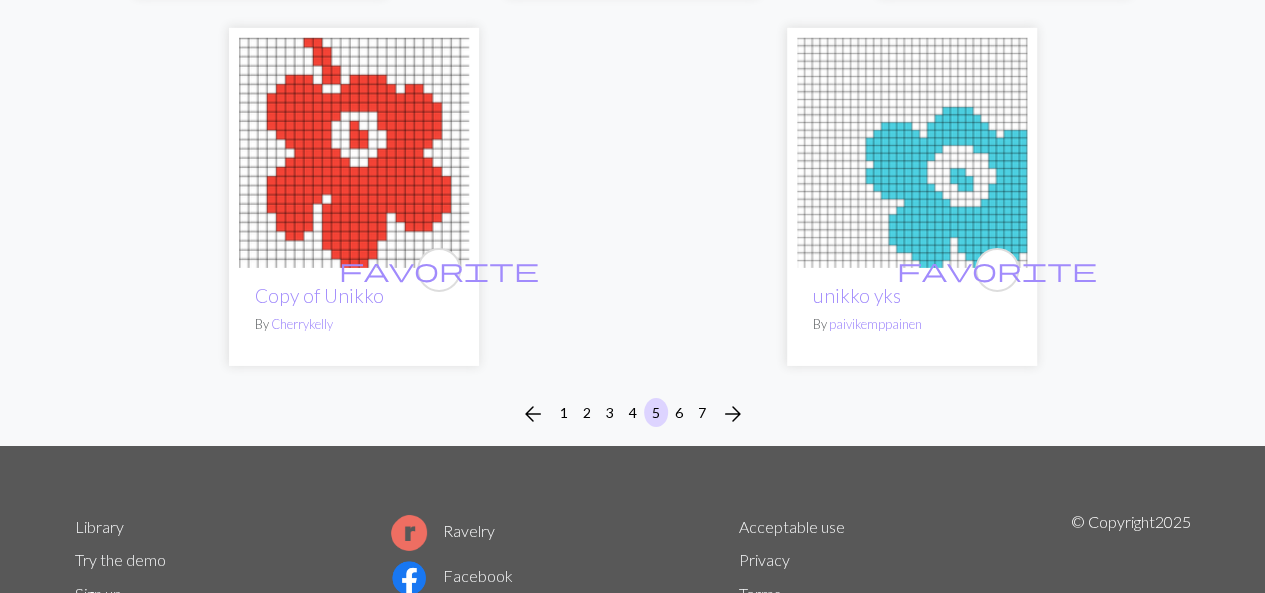 scroll, scrollTop: 6976, scrollLeft: 0, axis: vertical 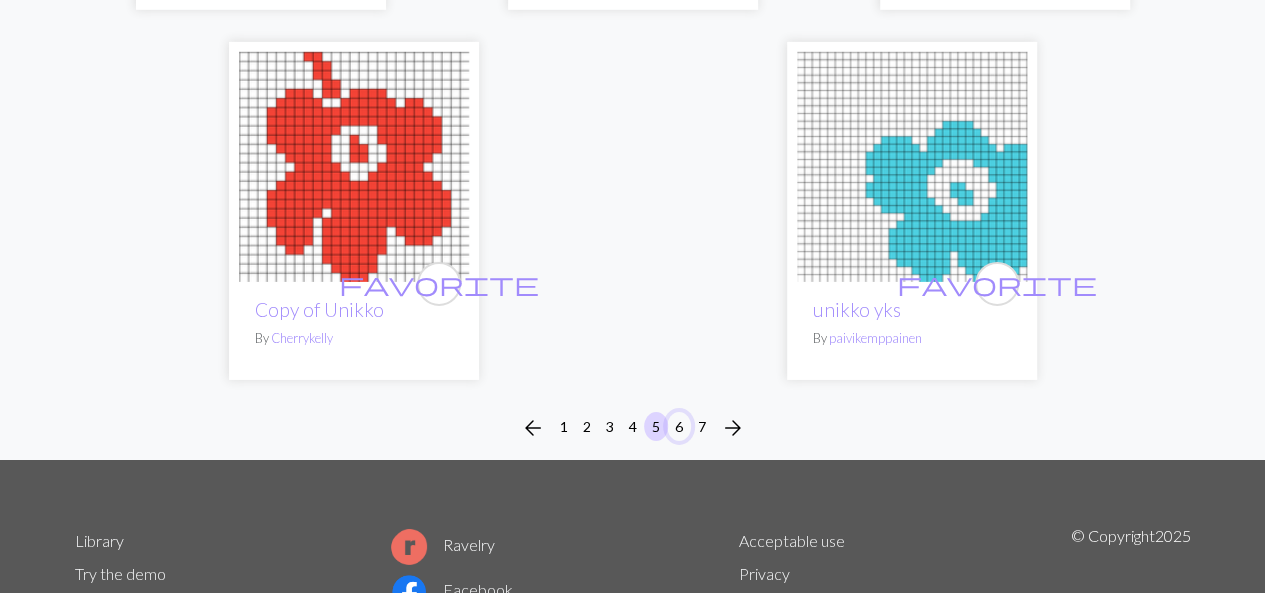 click on "6" at bounding box center (679, 426) 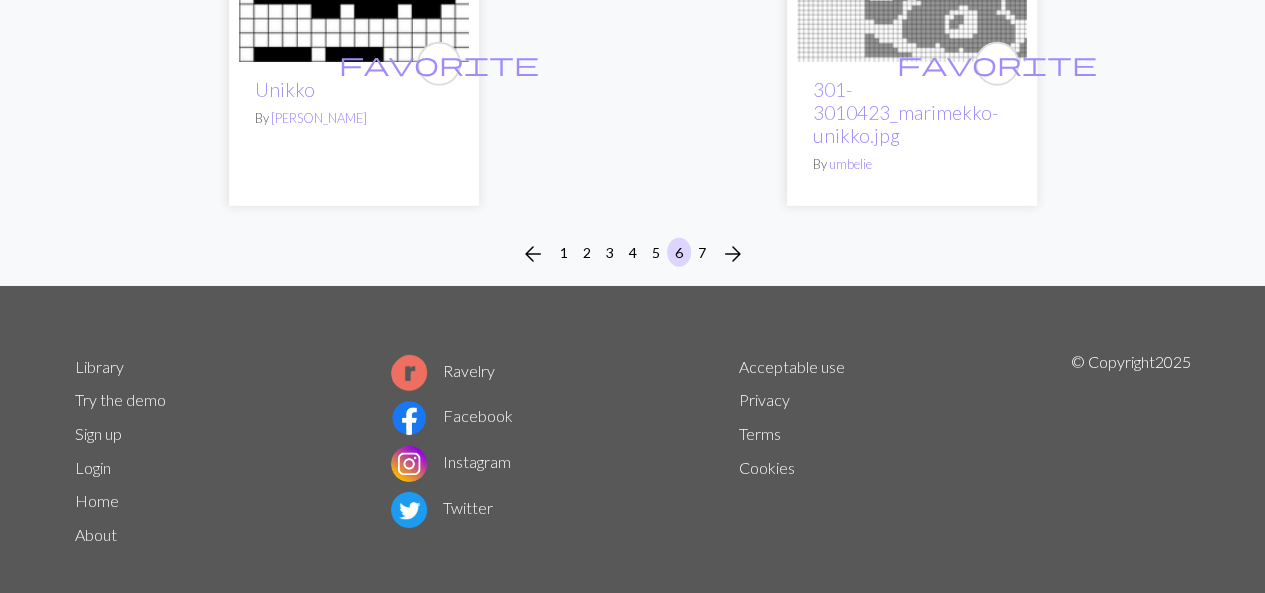 scroll, scrollTop: 6732, scrollLeft: 0, axis: vertical 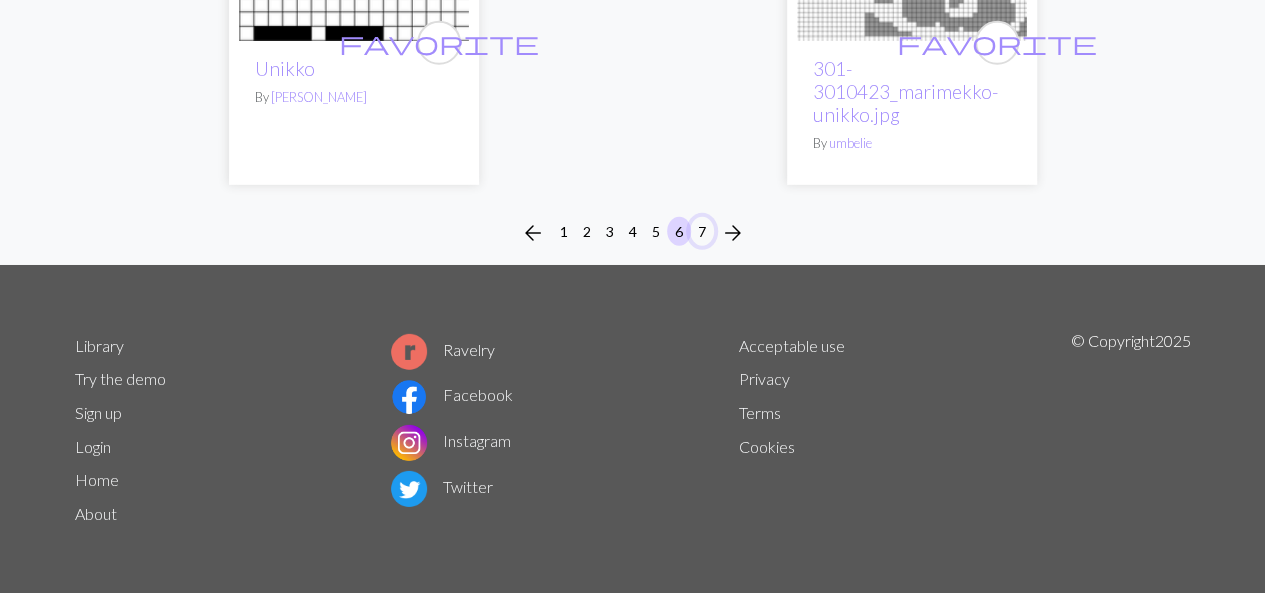 click on "7" at bounding box center (702, 231) 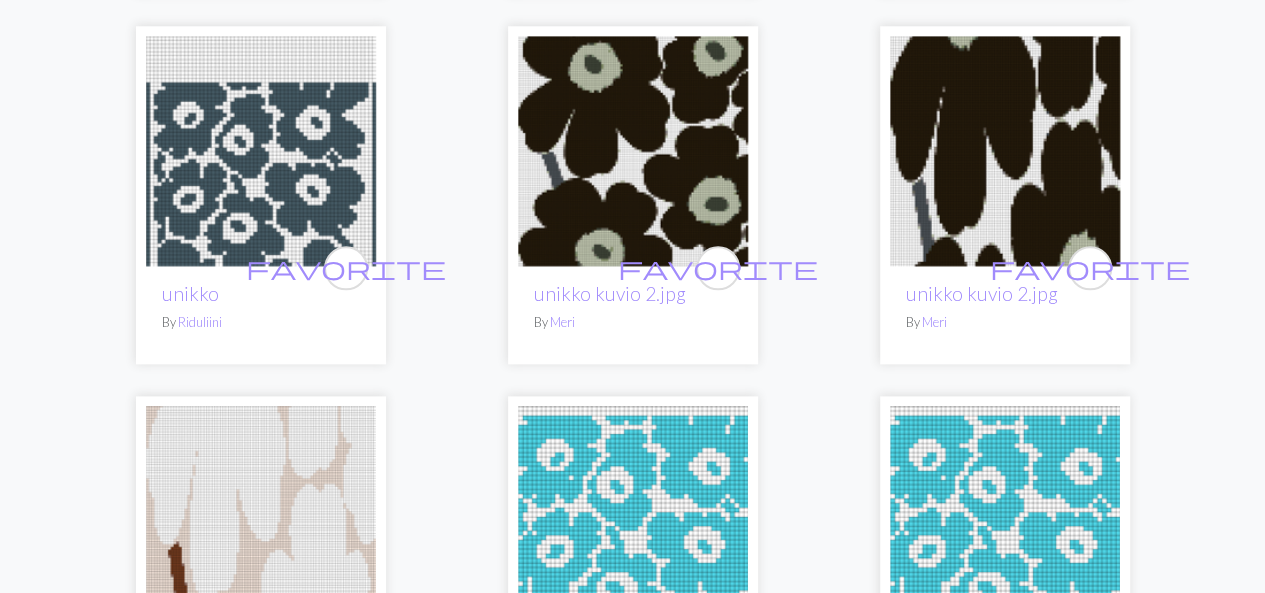 scroll, scrollTop: 986, scrollLeft: 0, axis: vertical 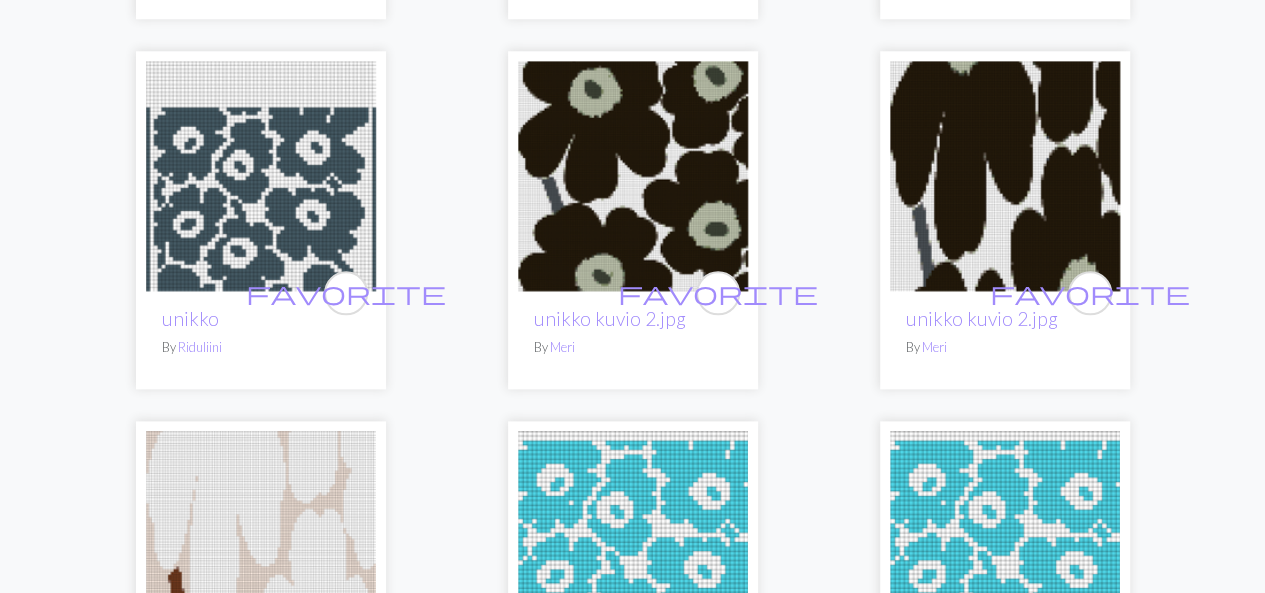 click at bounding box center [633, 176] 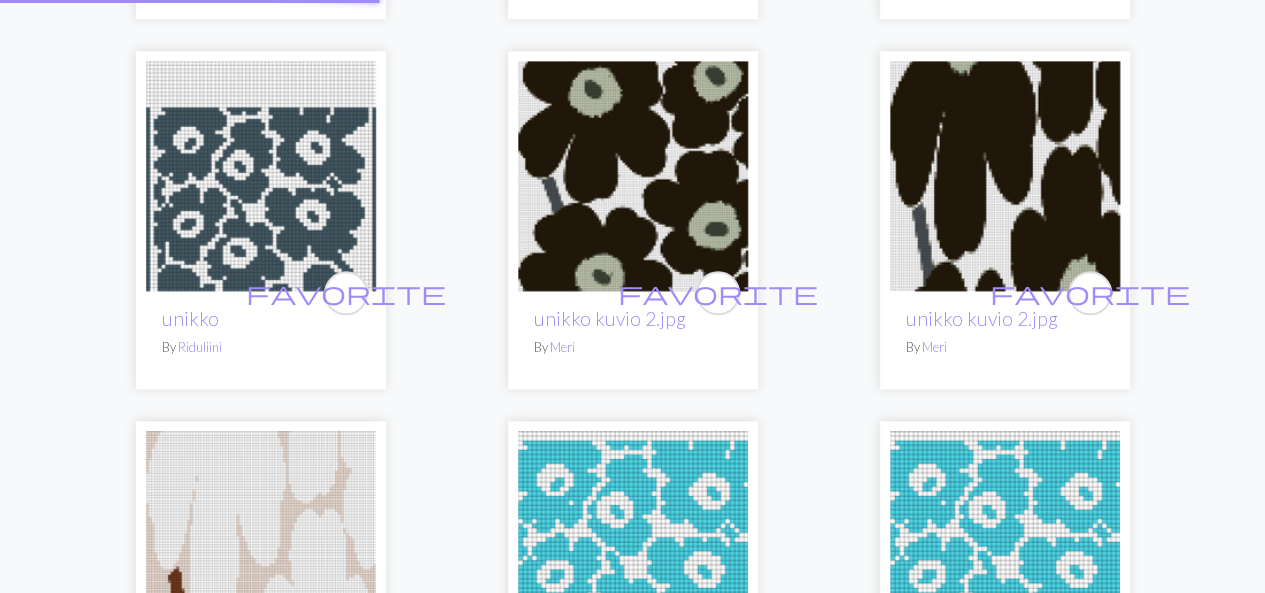 scroll, scrollTop: 0, scrollLeft: 0, axis: both 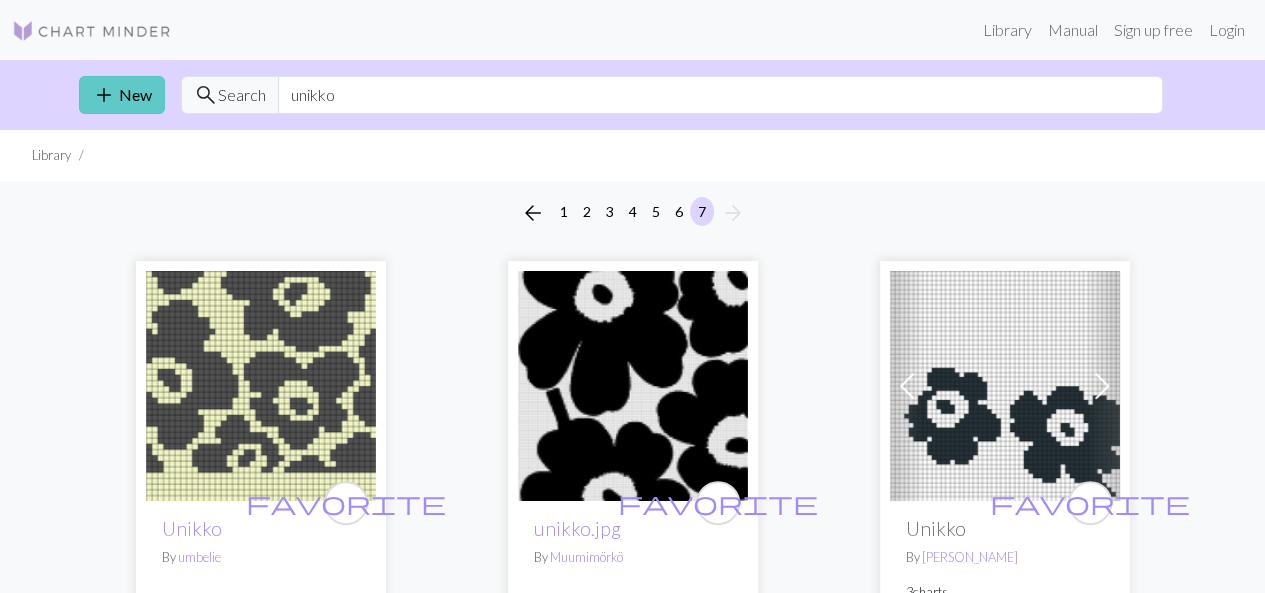 click on "add   New" at bounding box center [122, 95] 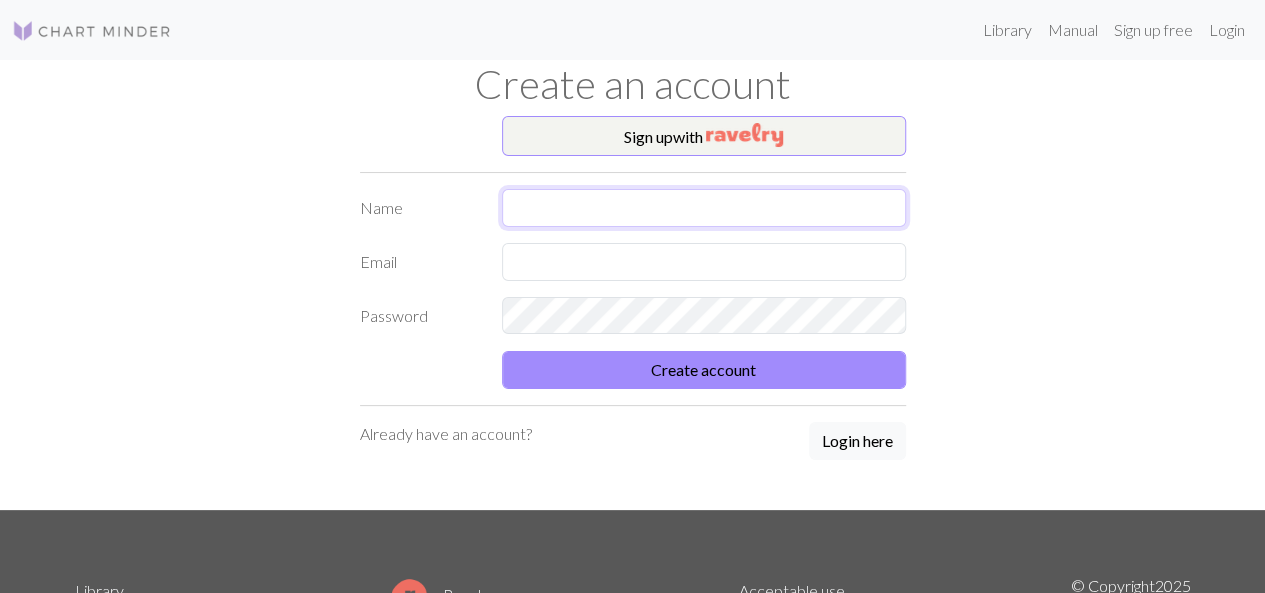 click at bounding box center [704, 208] 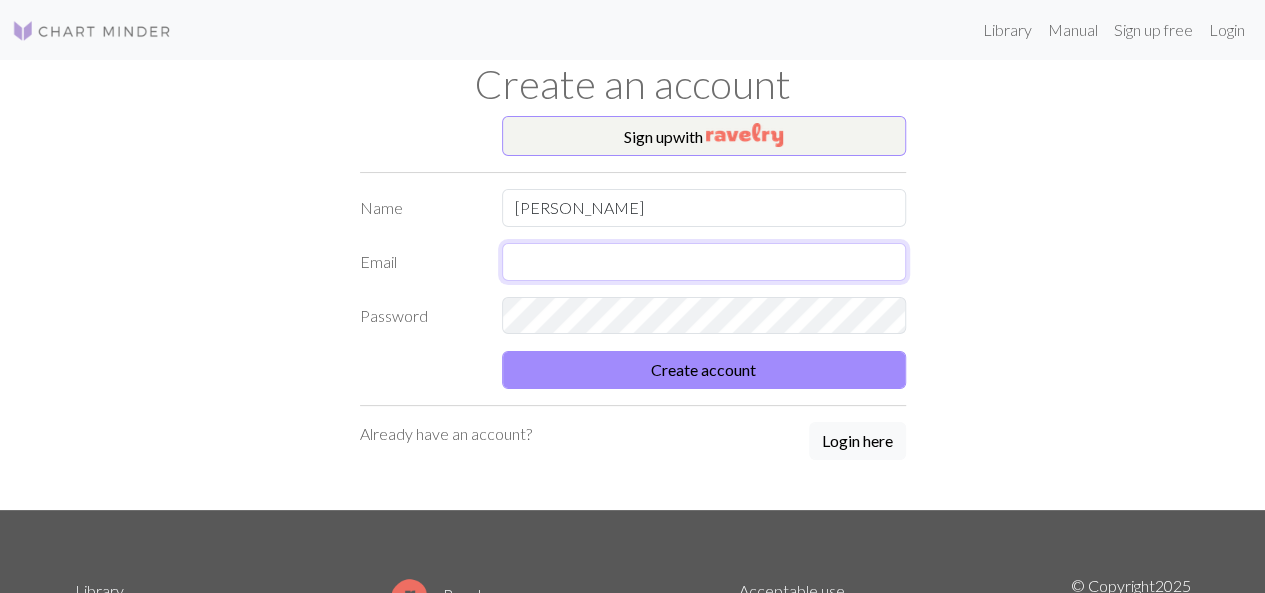 click at bounding box center (704, 262) 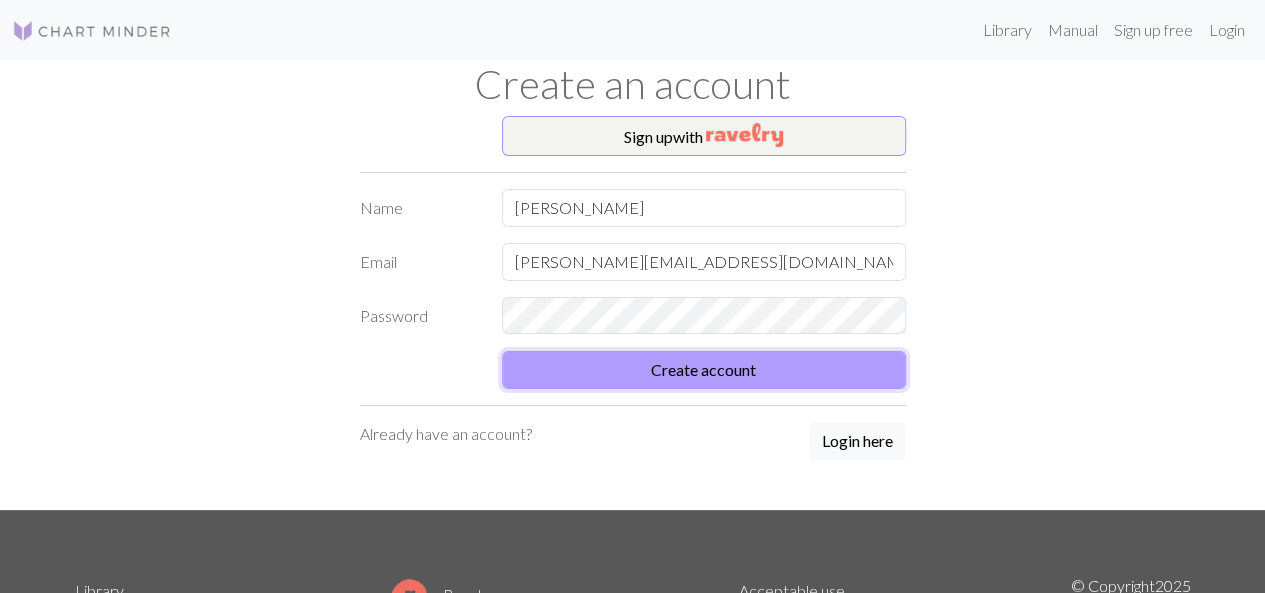 click on "Create account" at bounding box center [704, 370] 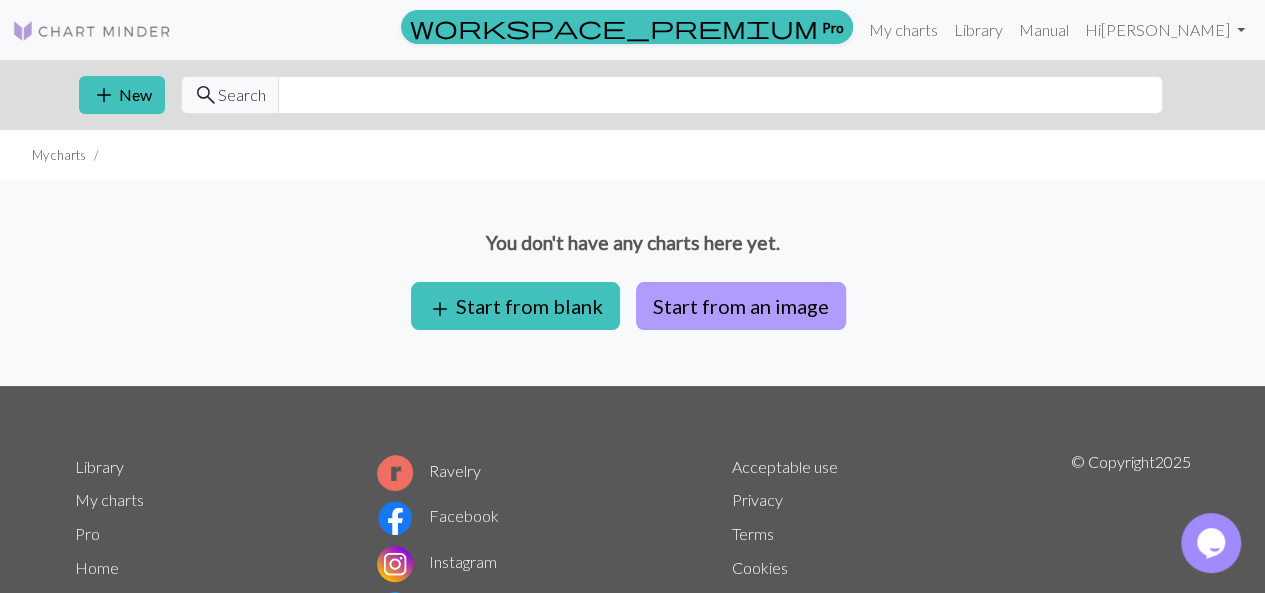 click on "Start from an image" at bounding box center [741, 306] 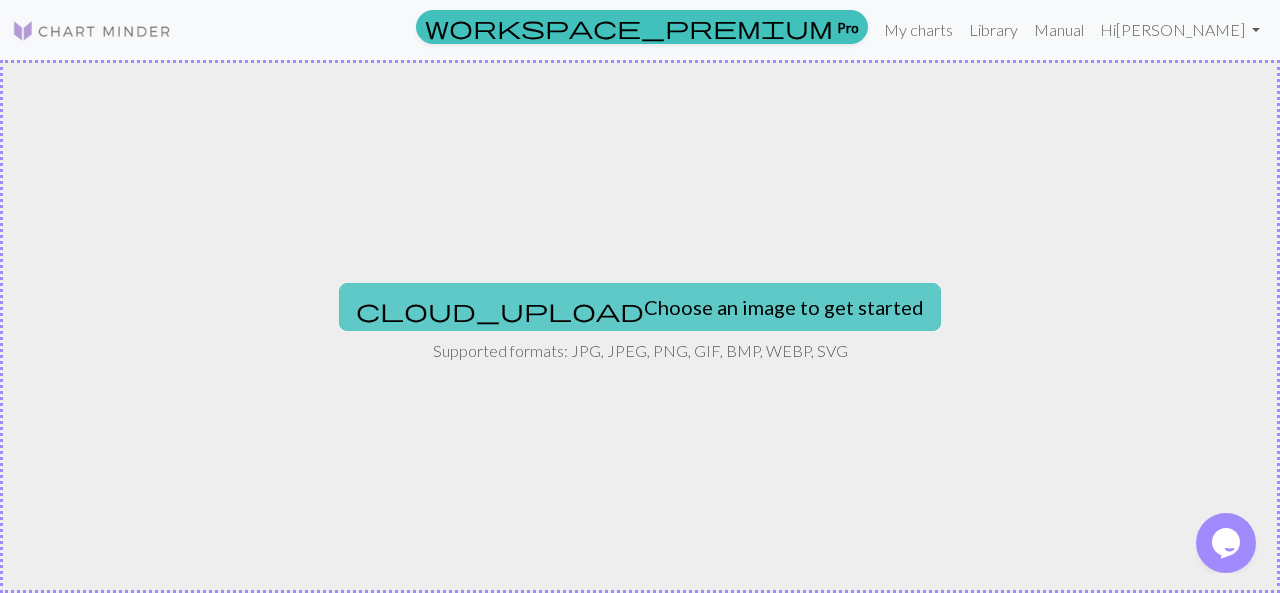click on "cloud_upload  Choose an image to get started" at bounding box center [640, 307] 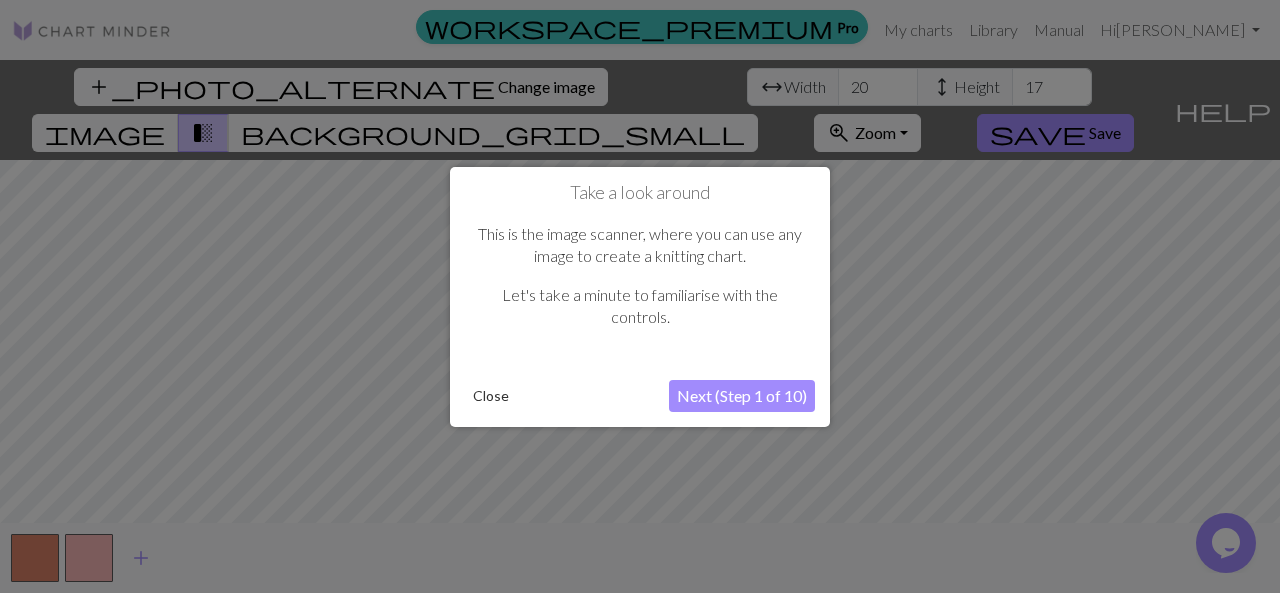 click on "Next (Step 1 of 10)" at bounding box center [742, 396] 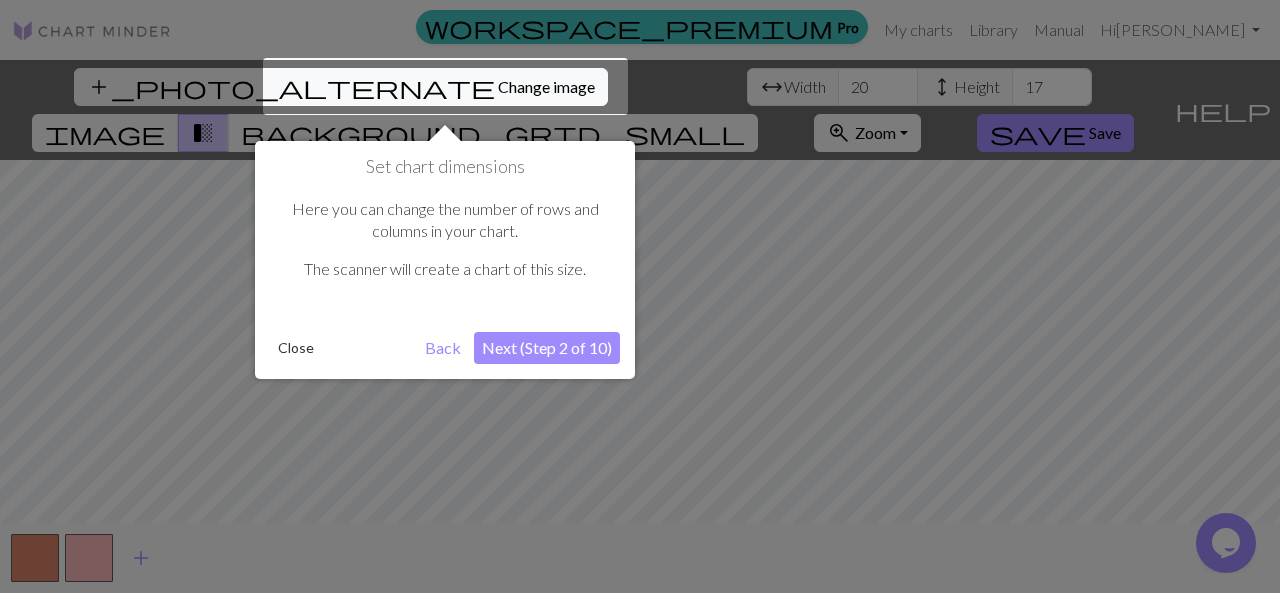 click on "Next (Step 2 of 10)" at bounding box center [547, 348] 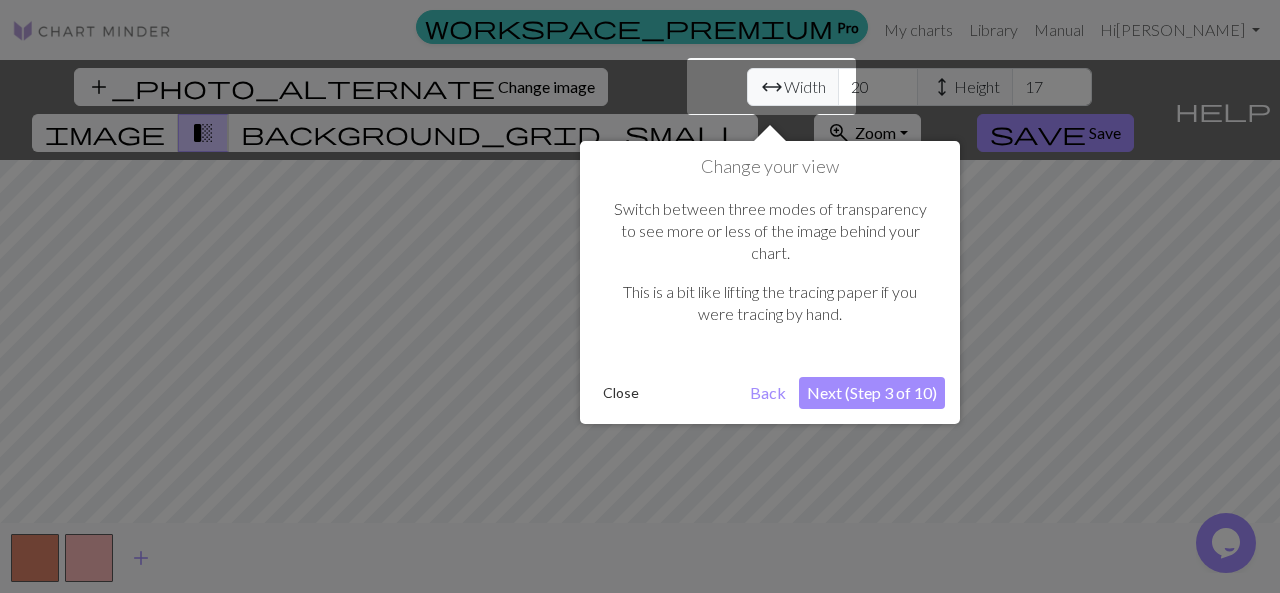 click on "Next (Step 3 of 10)" at bounding box center [872, 393] 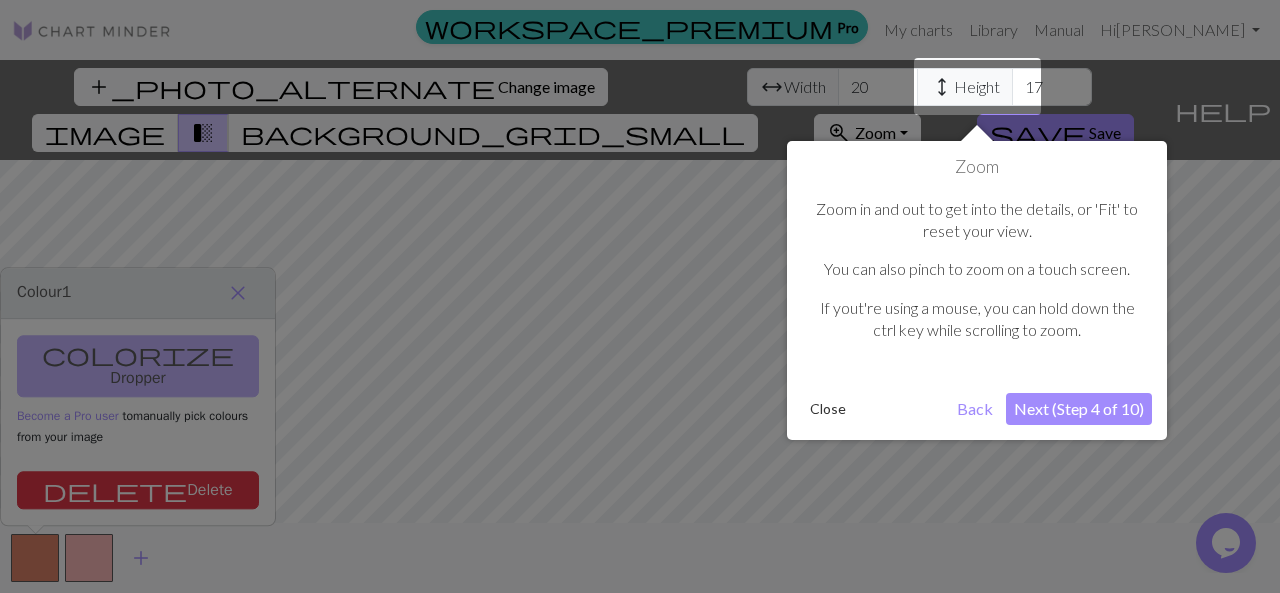 click on "Next (Step 4 of 10)" at bounding box center (1079, 409) 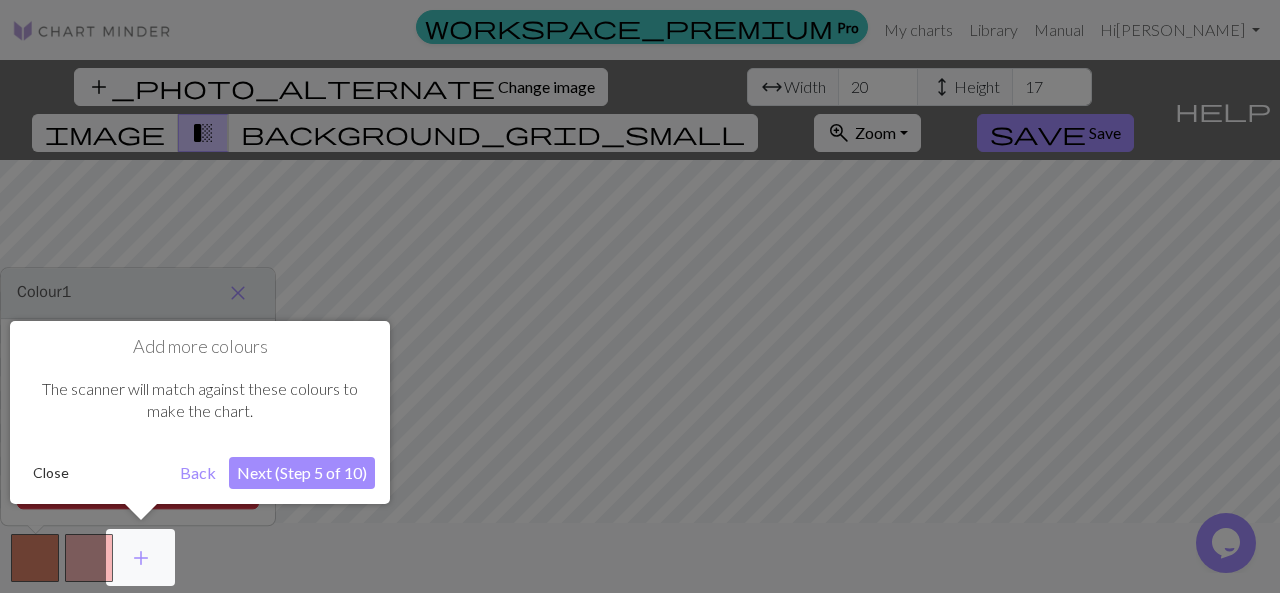 click on "Next (Step 5 of 10)" at bounding box center (302, 473) 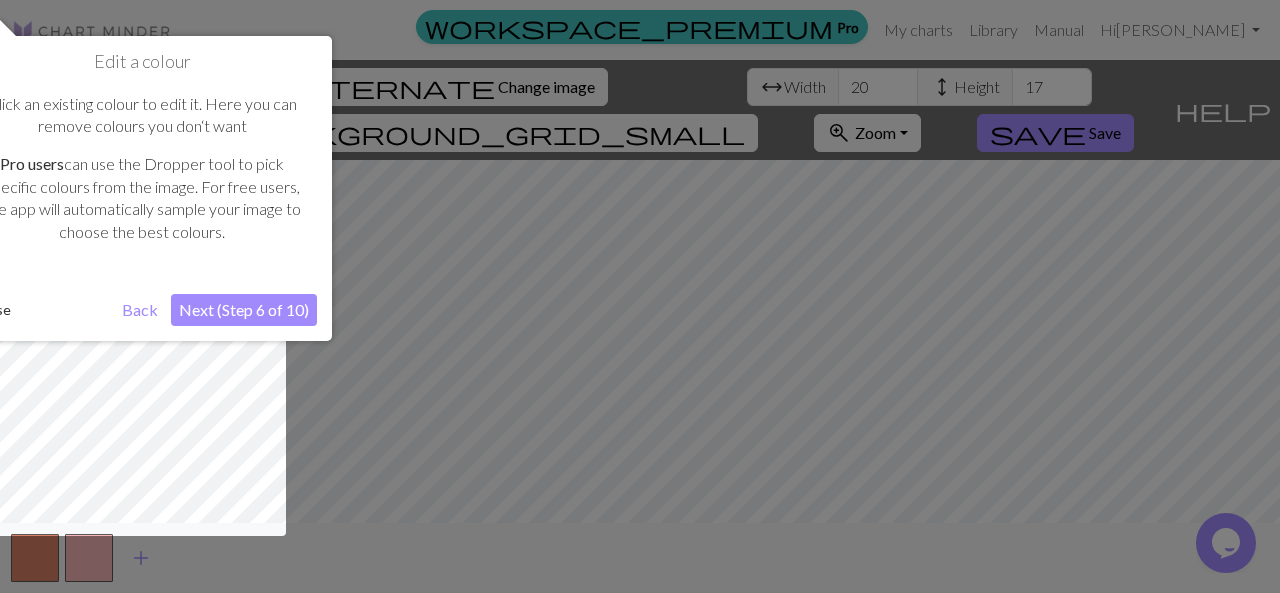 click on "Next (Step 6 of 10)" at bounding box center [244, 310] 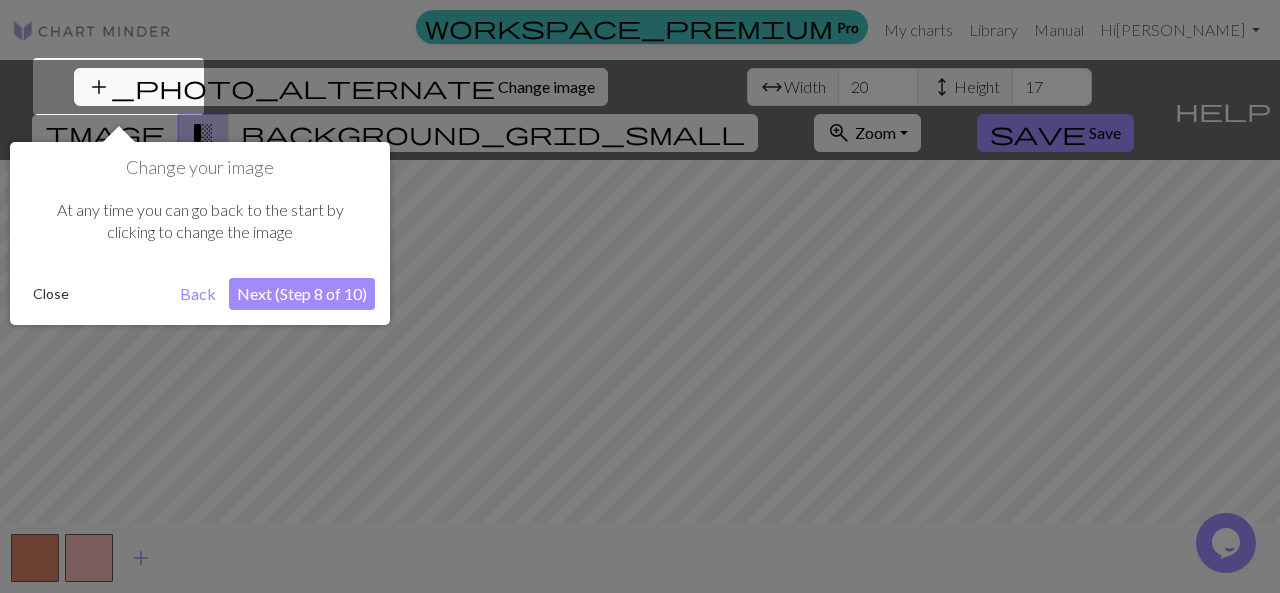 click on "Next (Step 8 of 10)" at bounding box center [302, 294] 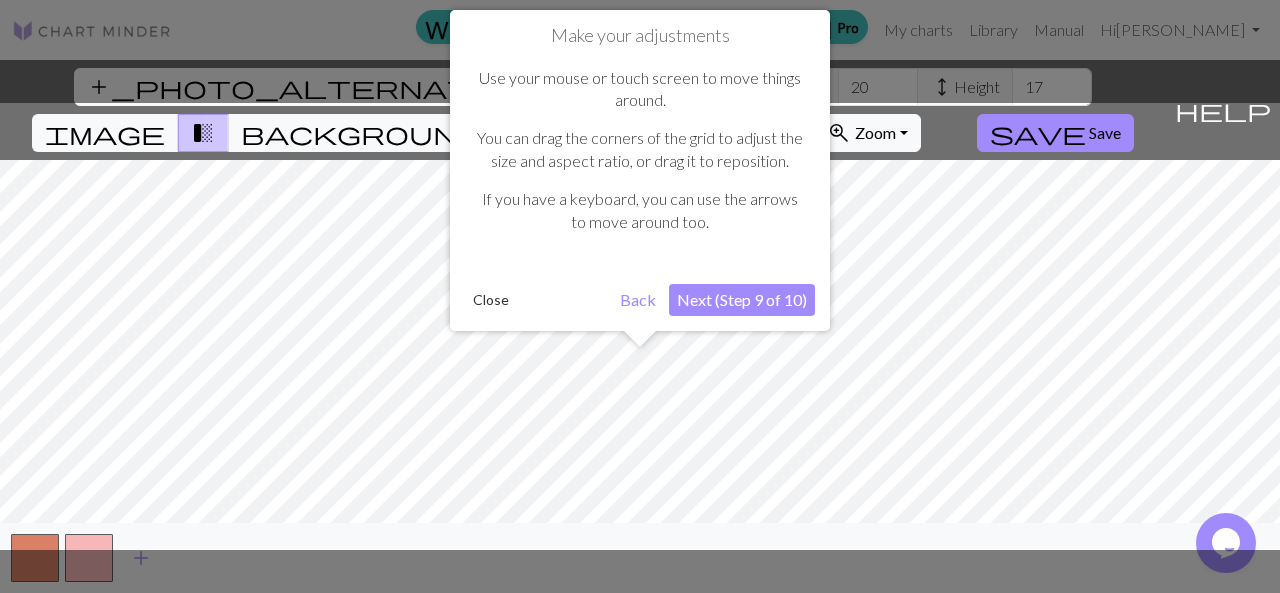 click on "Next (Step 9 of 10)" at bounding box center (742, 300) 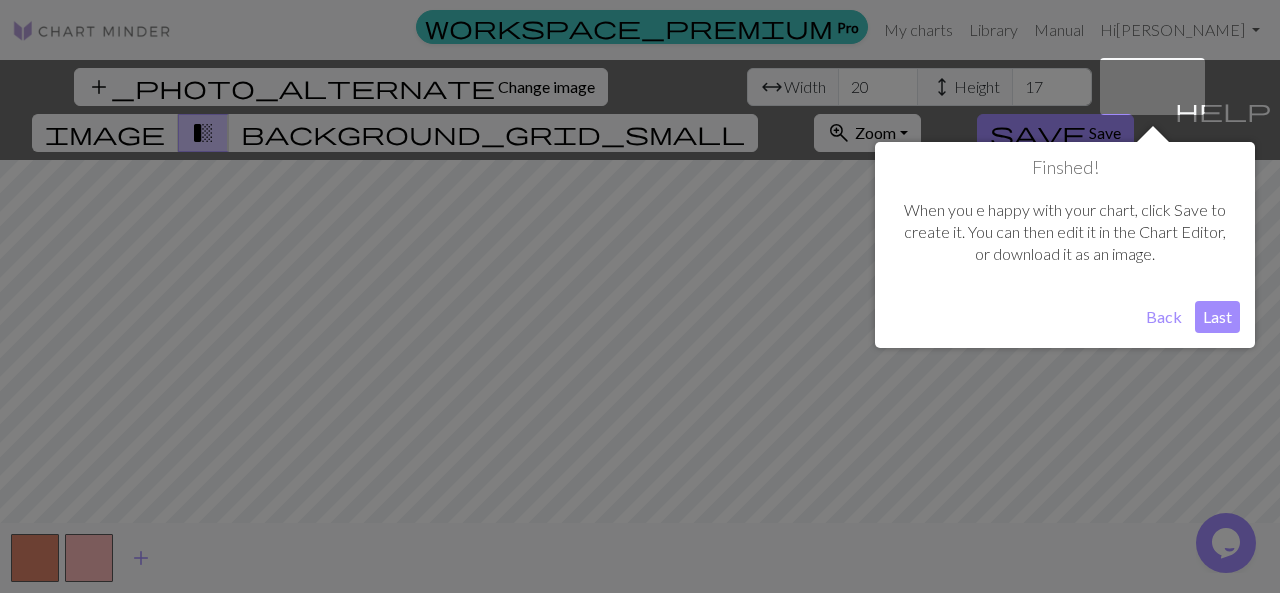 click on "Last" at bounding box center (1217, 317) 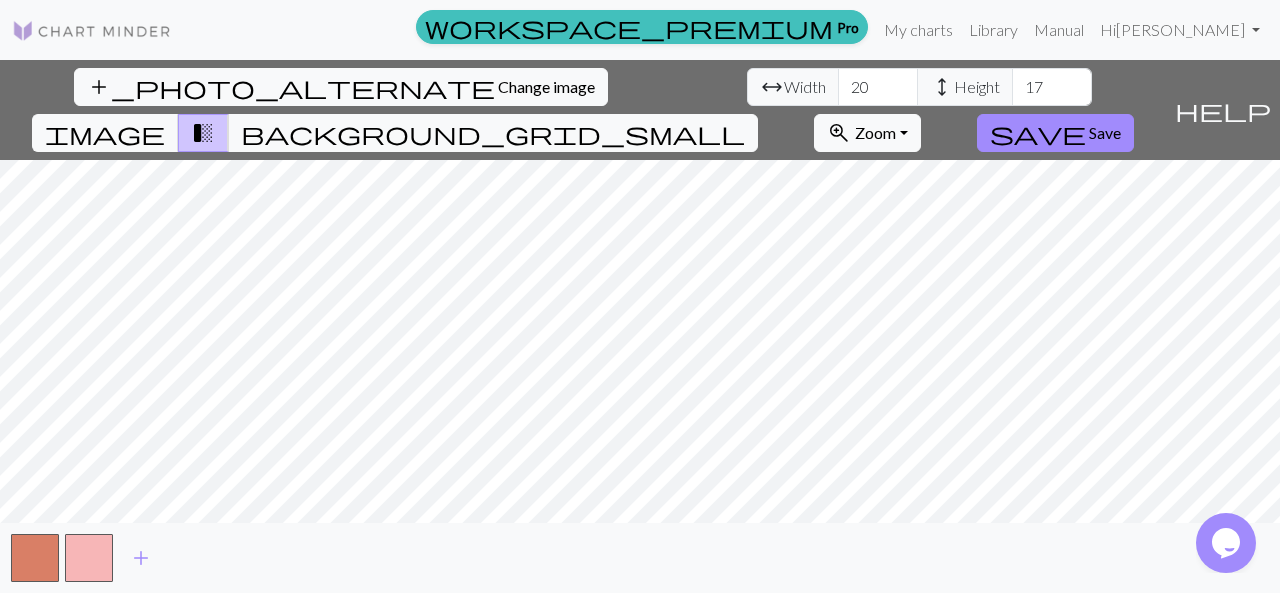 click on "add_photo_alternate   Change image arrow_range   Width 20 height   Height 17 image transition_fade background_grid_small zoom_in Zoom Zoom Fit all Fit width Fit height 50% 100% 150% 200% save   Save help Show me around add" at bounding box center [640, 326] 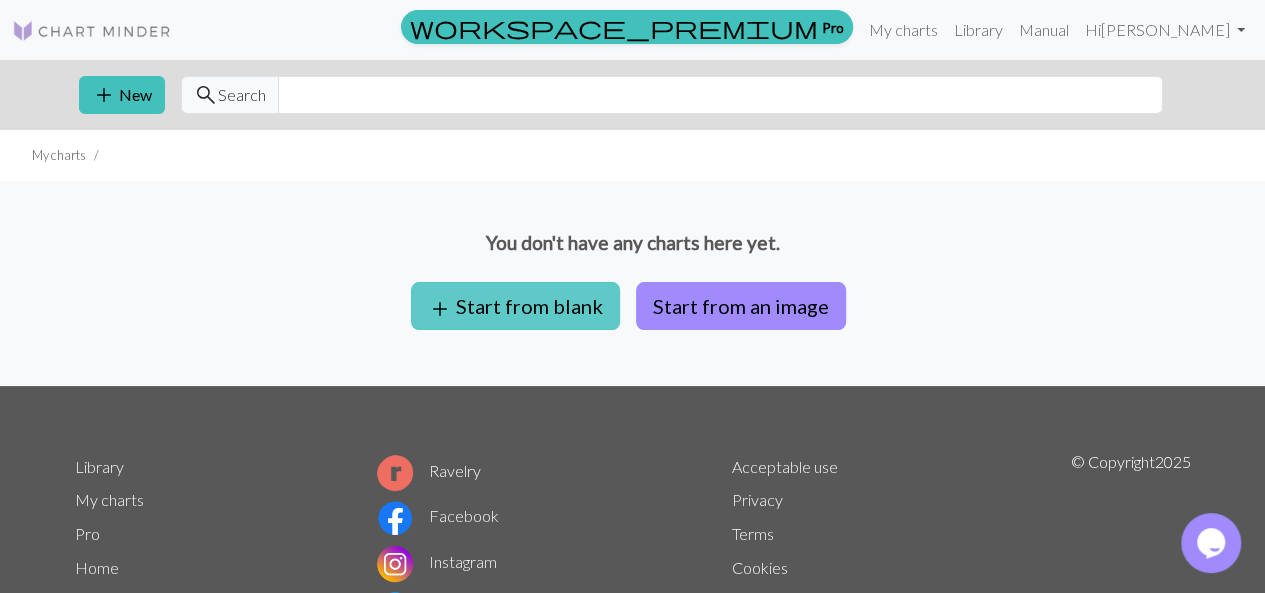 click on "add   Start from blank" at bounding box center (515, 306) 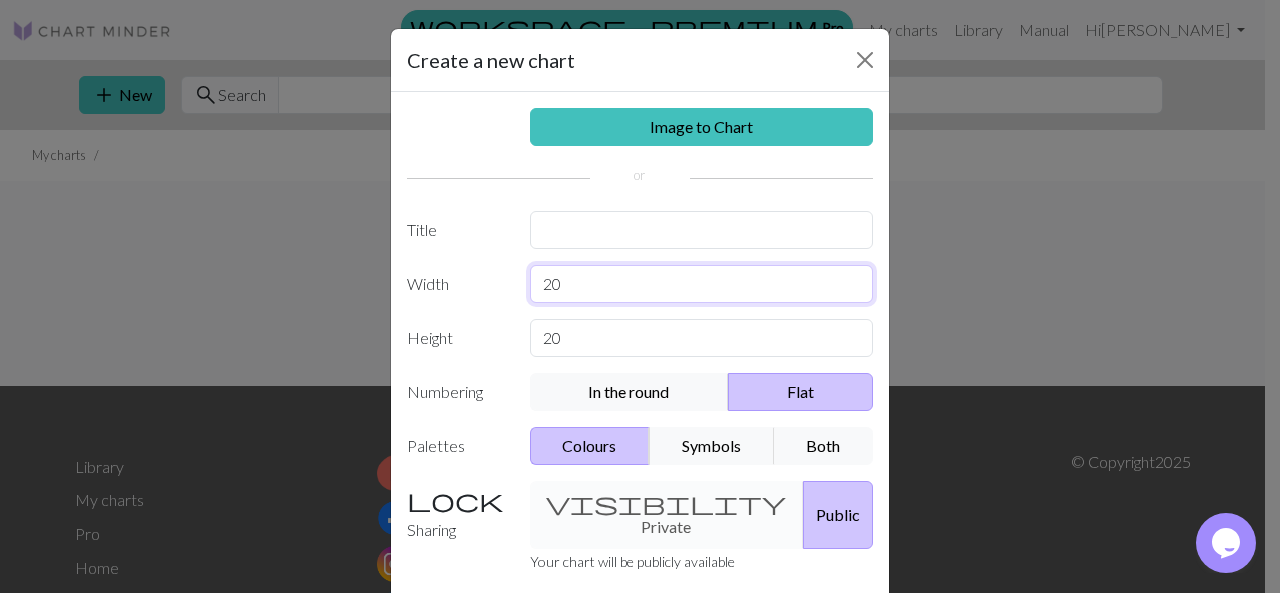 click on "20" at bounding box center (702, 284) 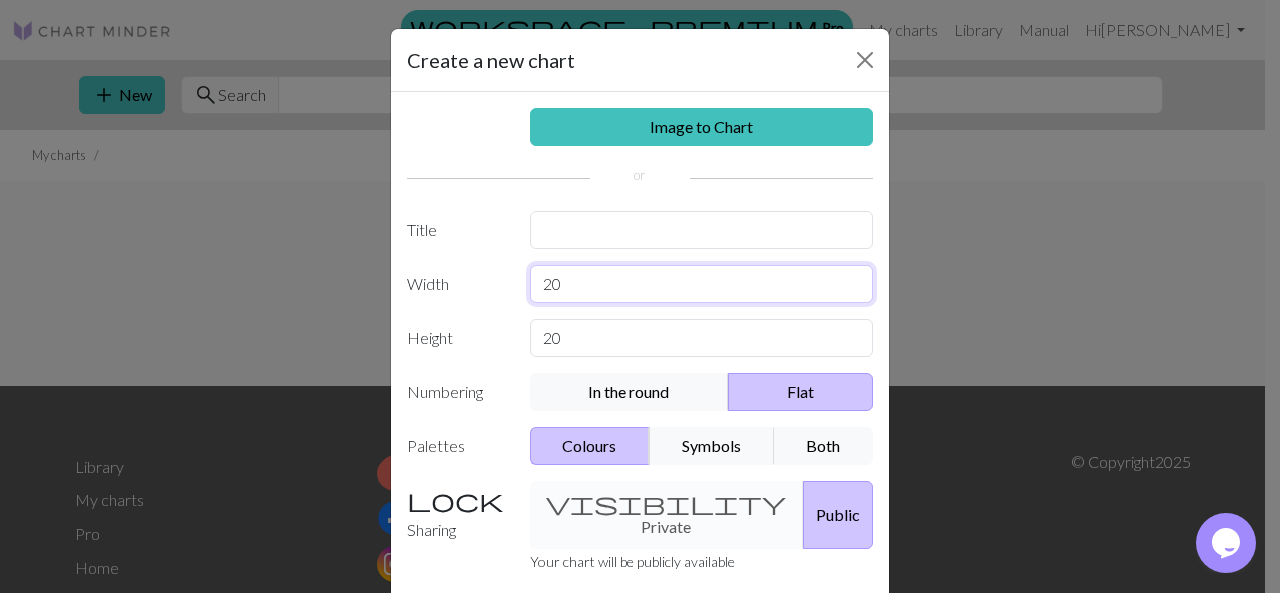 type on "2" 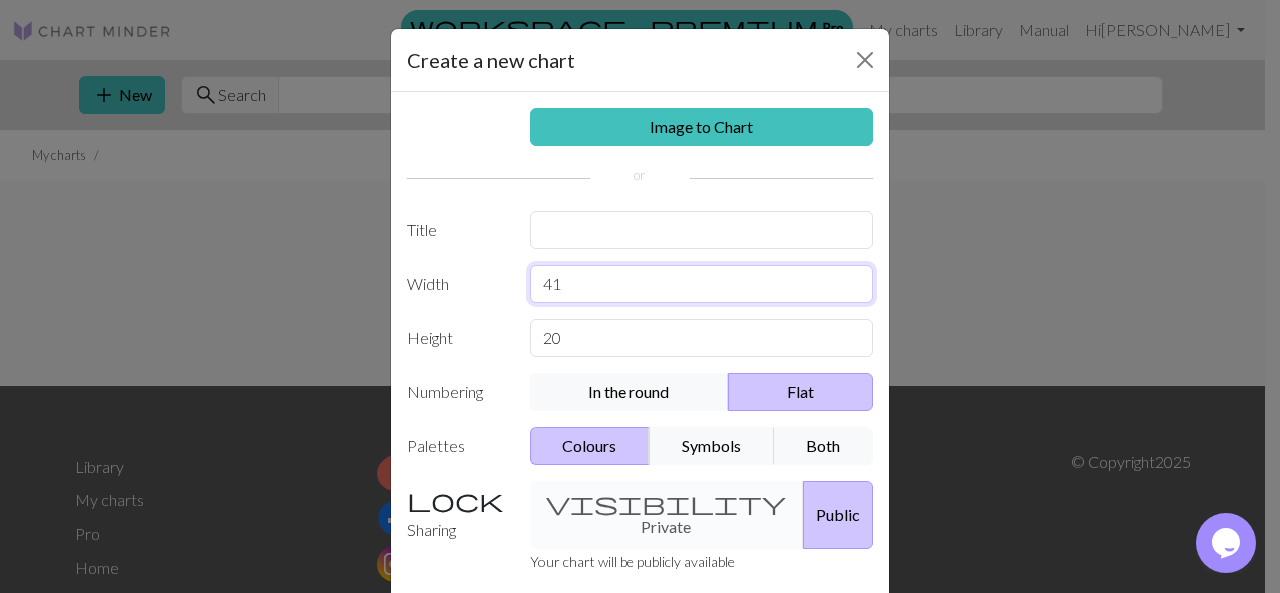 type on "41" 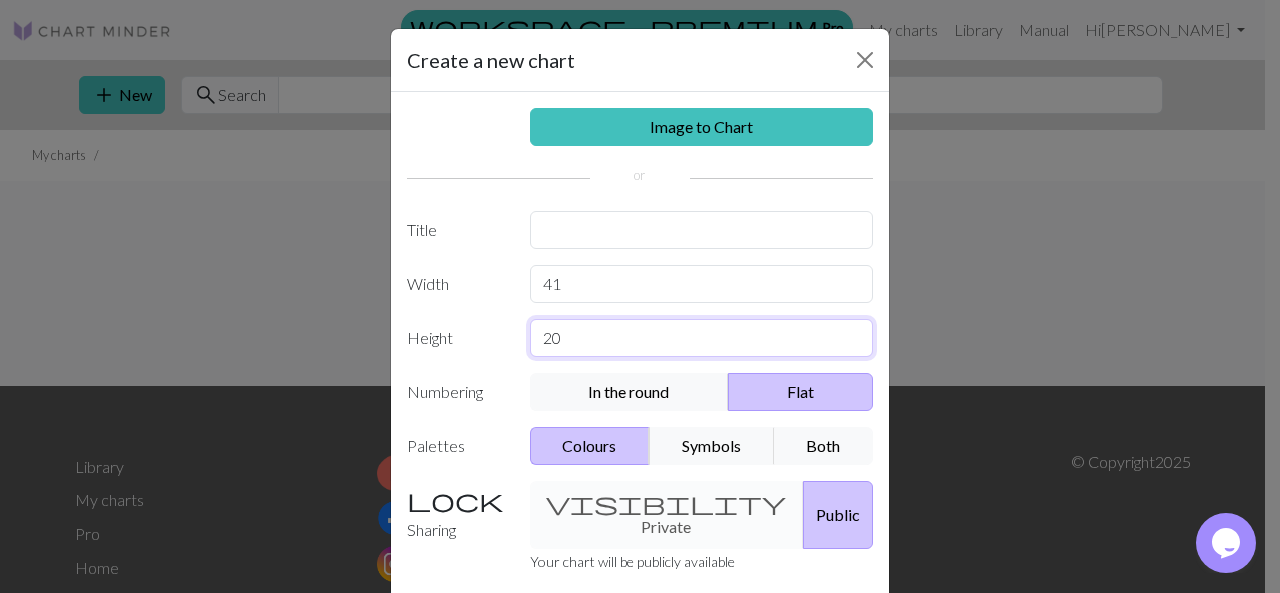 click on "20" at bounding box center (702, 338) 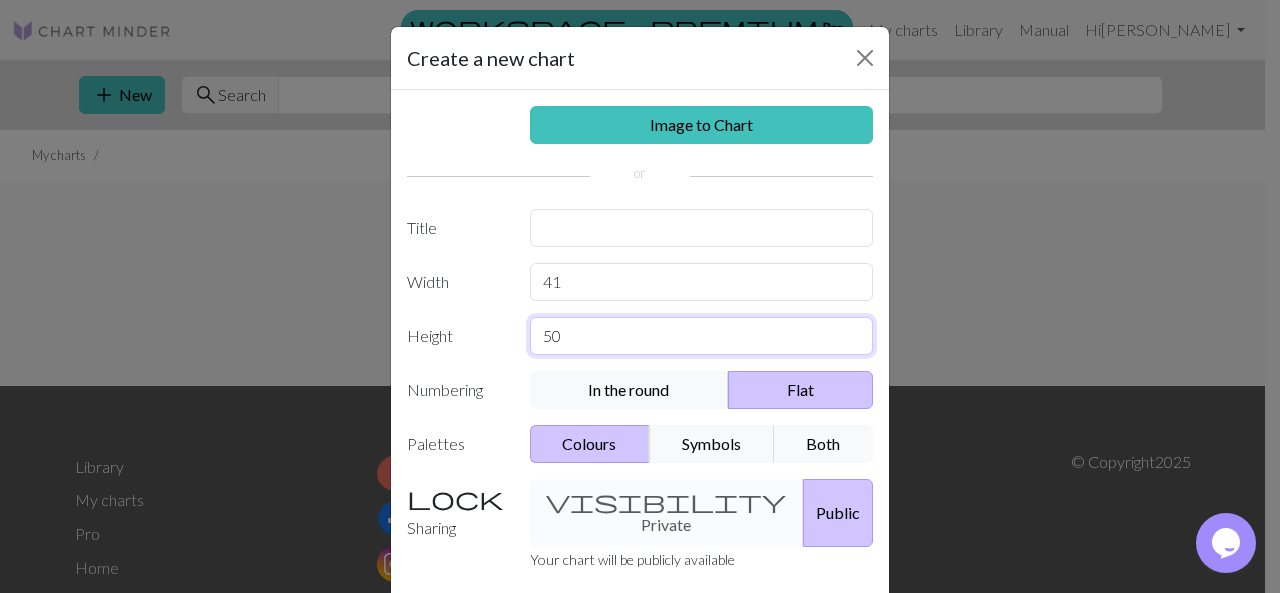 scroll, scrollTop: 0, scrollLeft: 0, axis: both 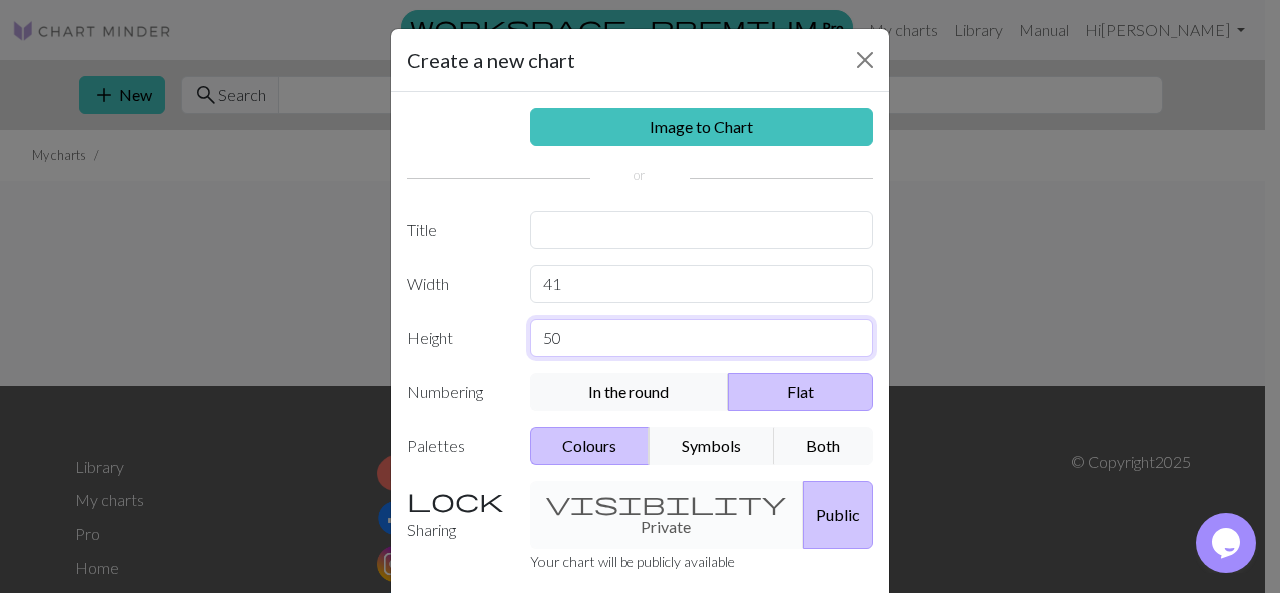 type on "50" 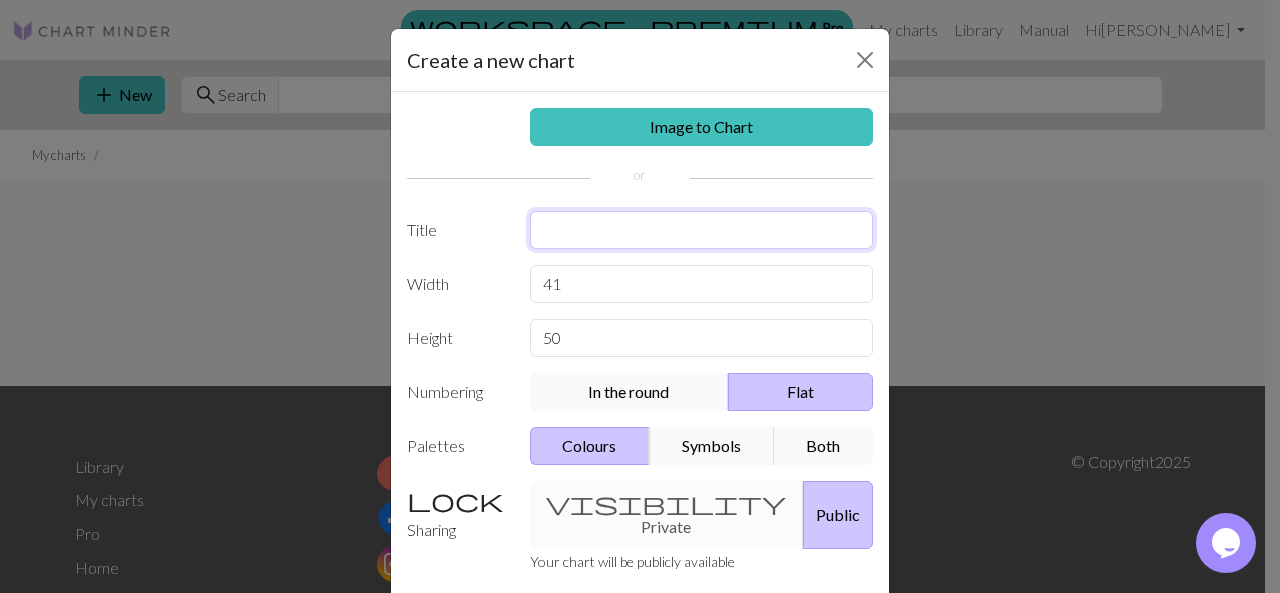 click at bounding box center (702, 230) 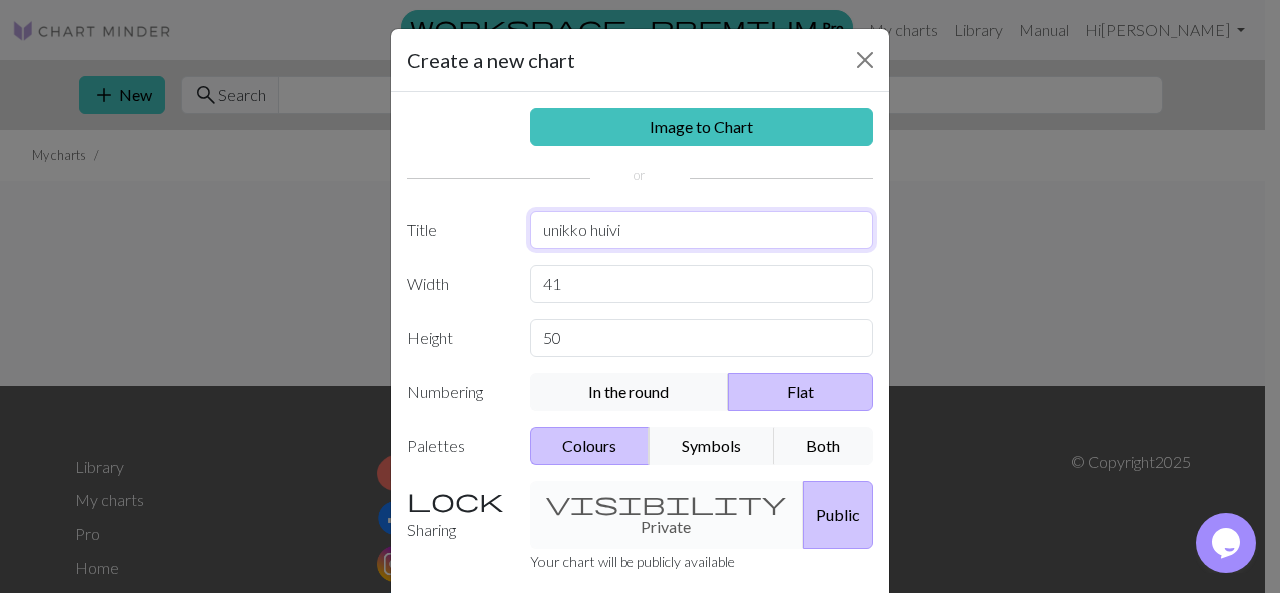 scroll, scrollTop: 140, scrollLeft: 0, axis: vertical 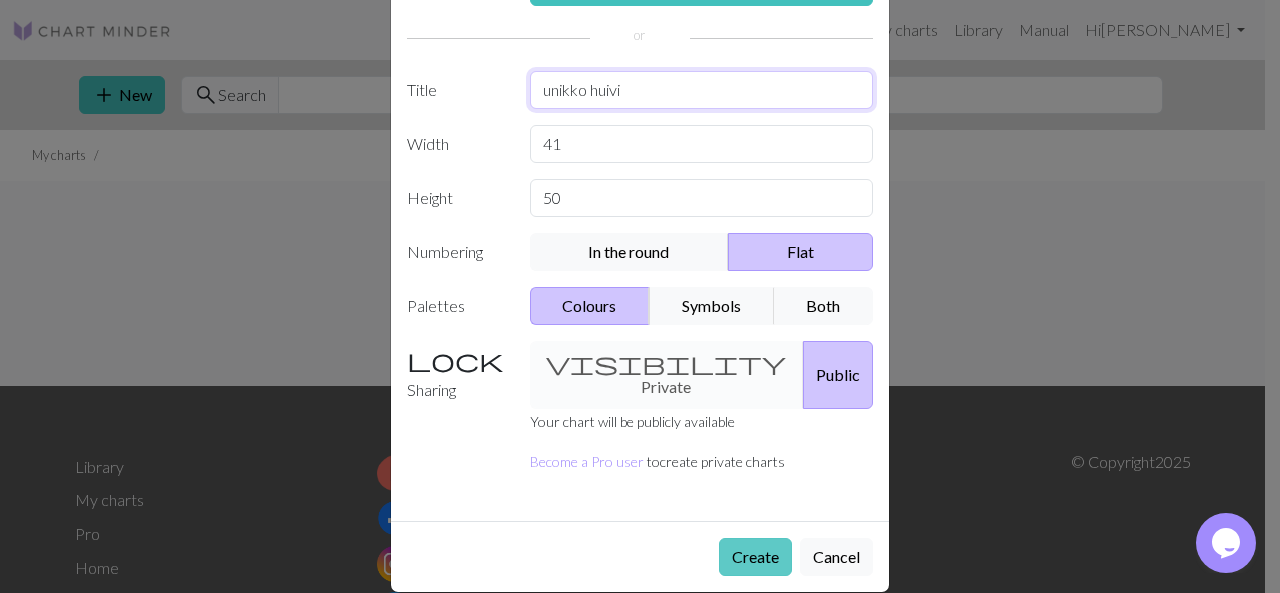 type on "unikko huivi" 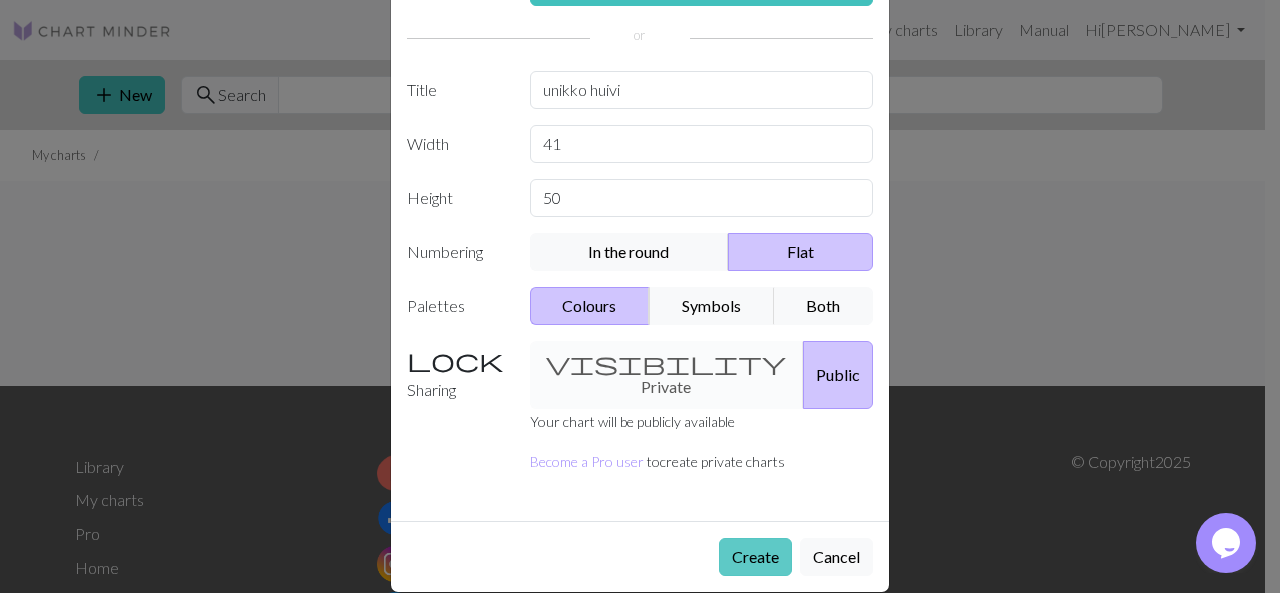 click on "Create" at bounding box center [755, 557] 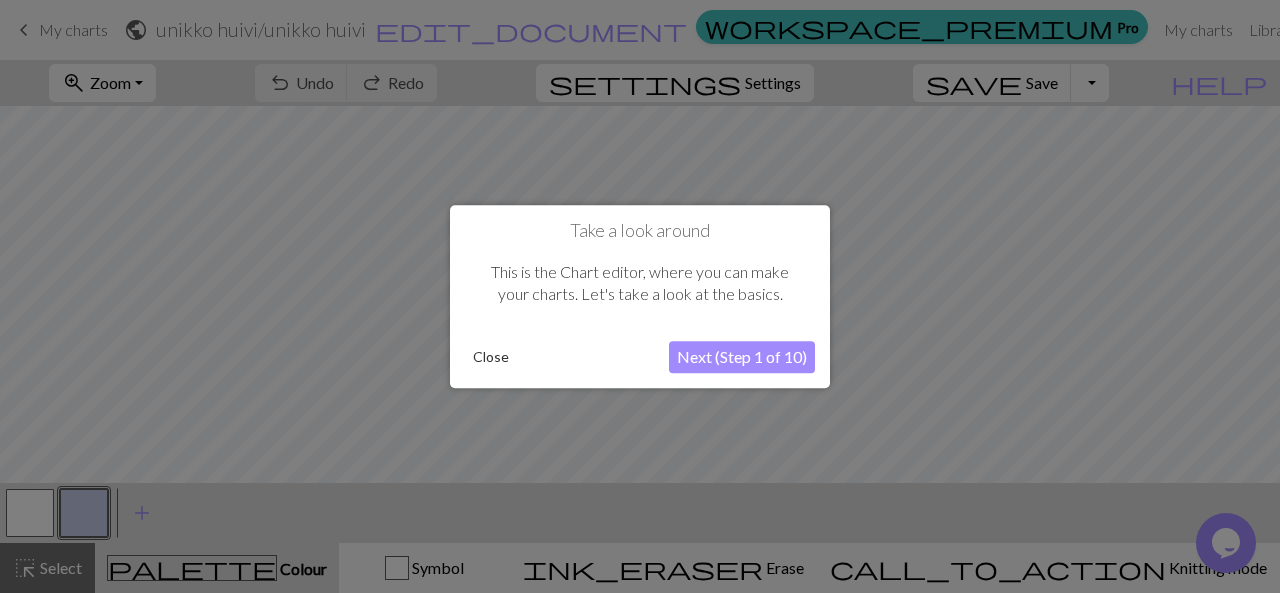 click on "Next (Step 1 of 10)" at bounding box center [742, 357] 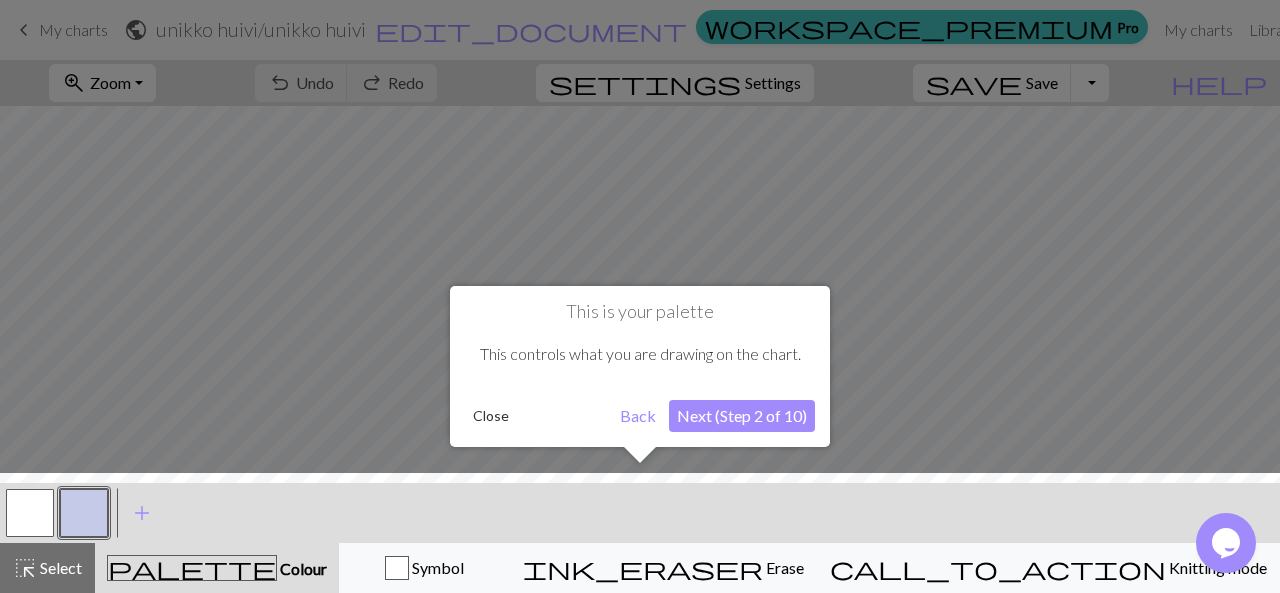 click on "Next (Step 2 of 10)" at bounding box center [742, 416] 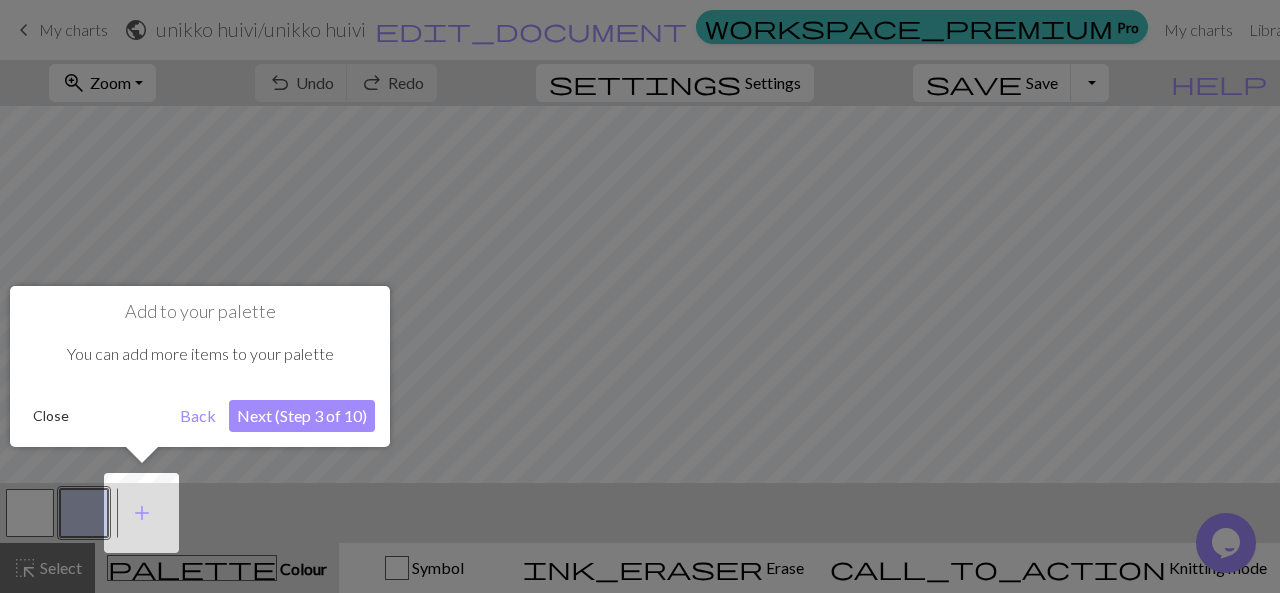 click on "Next (Step 3 of 10)" at bounding box center (302, 416) 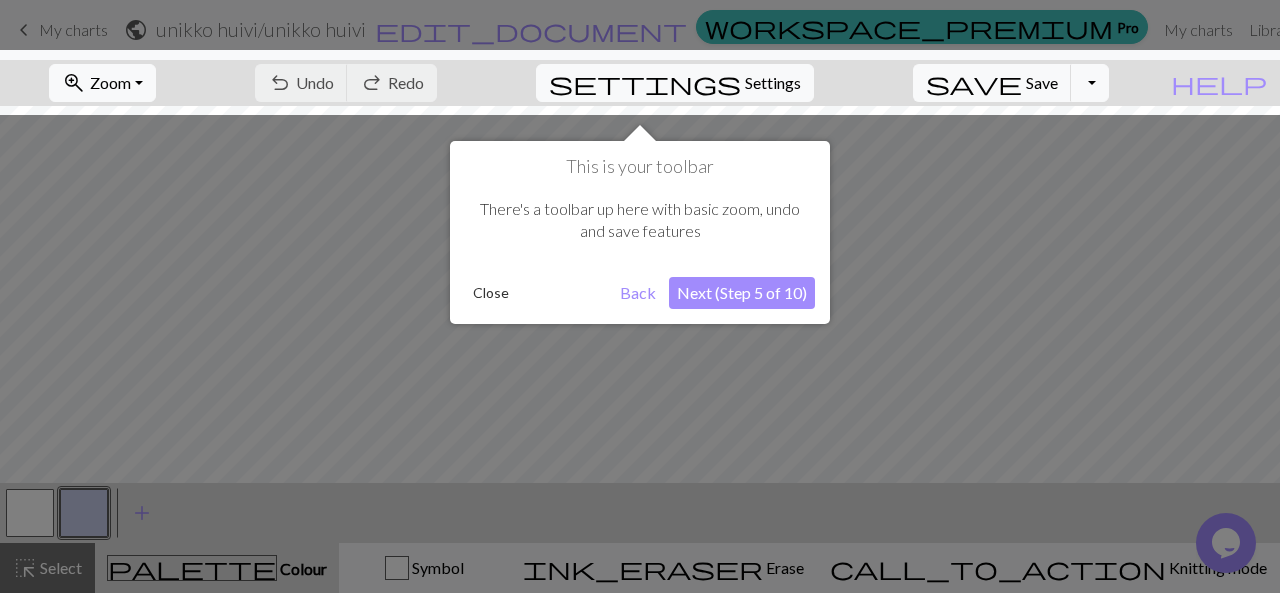click on "Next (Step 5 of 10)" at bounding box center (742, 293) 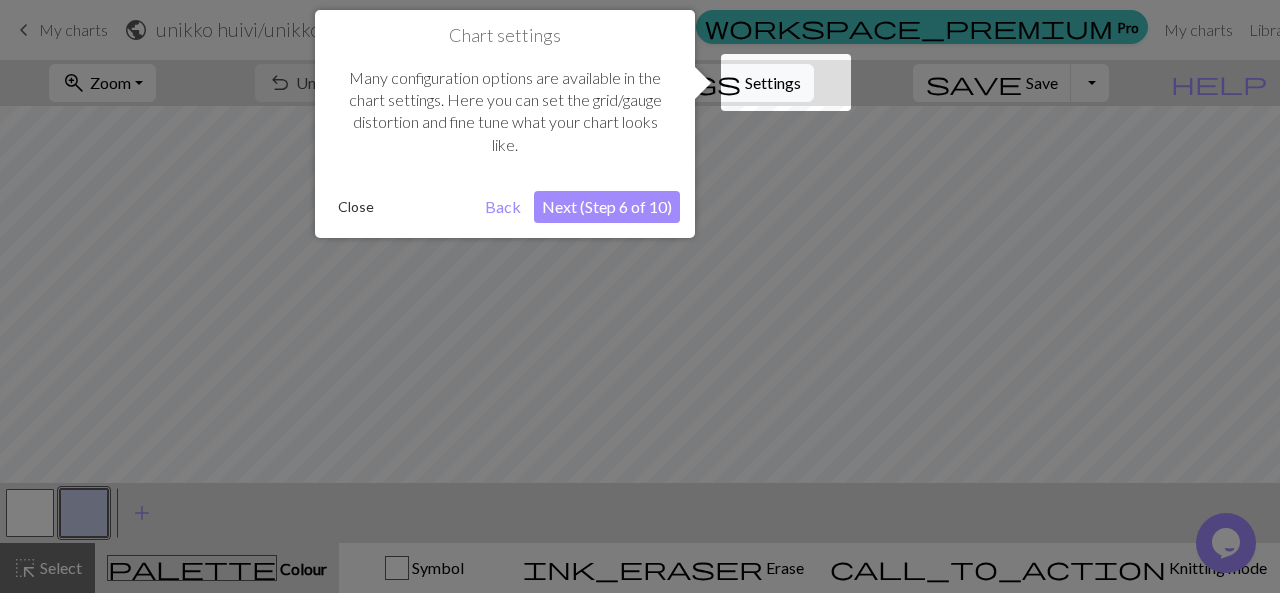 click on "Next (Step 6 of 10)" at bounding box center (607, 207) 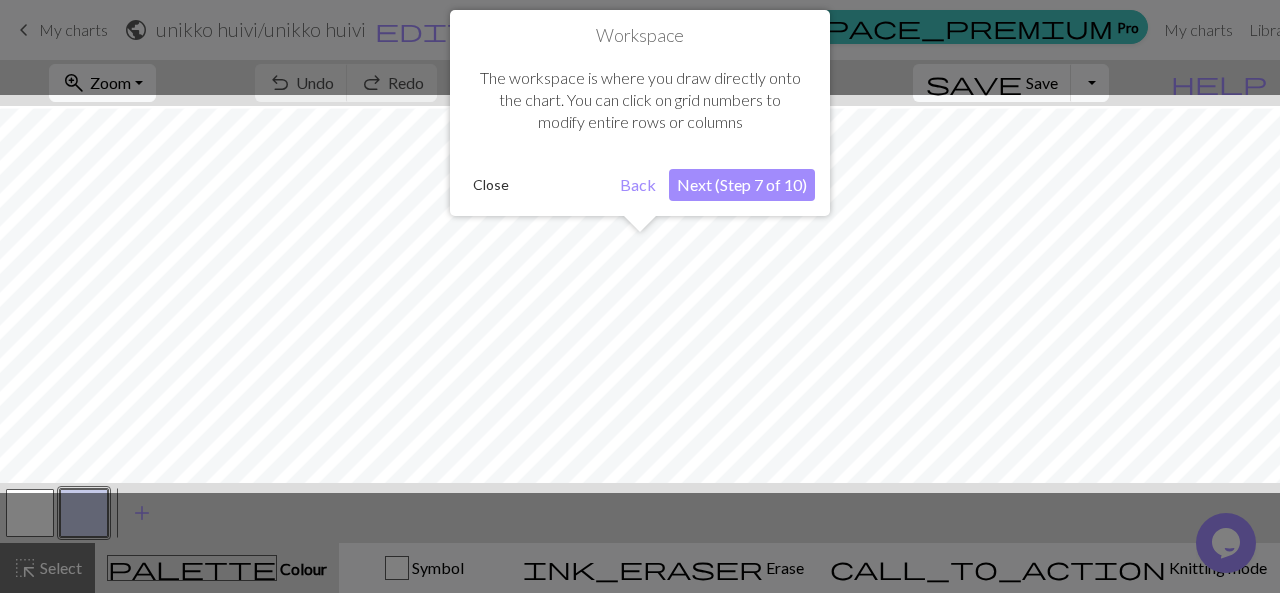 scroll, scrollTop: 75, scrollLeft: 0, axis: vertical 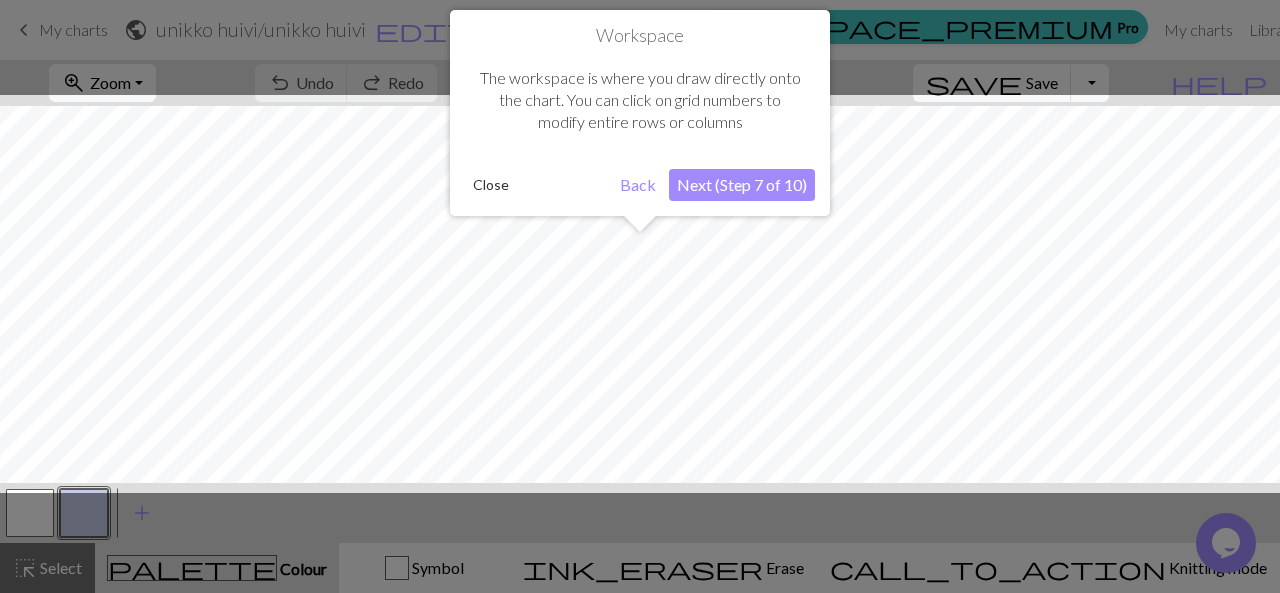 click on "Next (Step 7 of 10)" at bounding box center (742, 185) 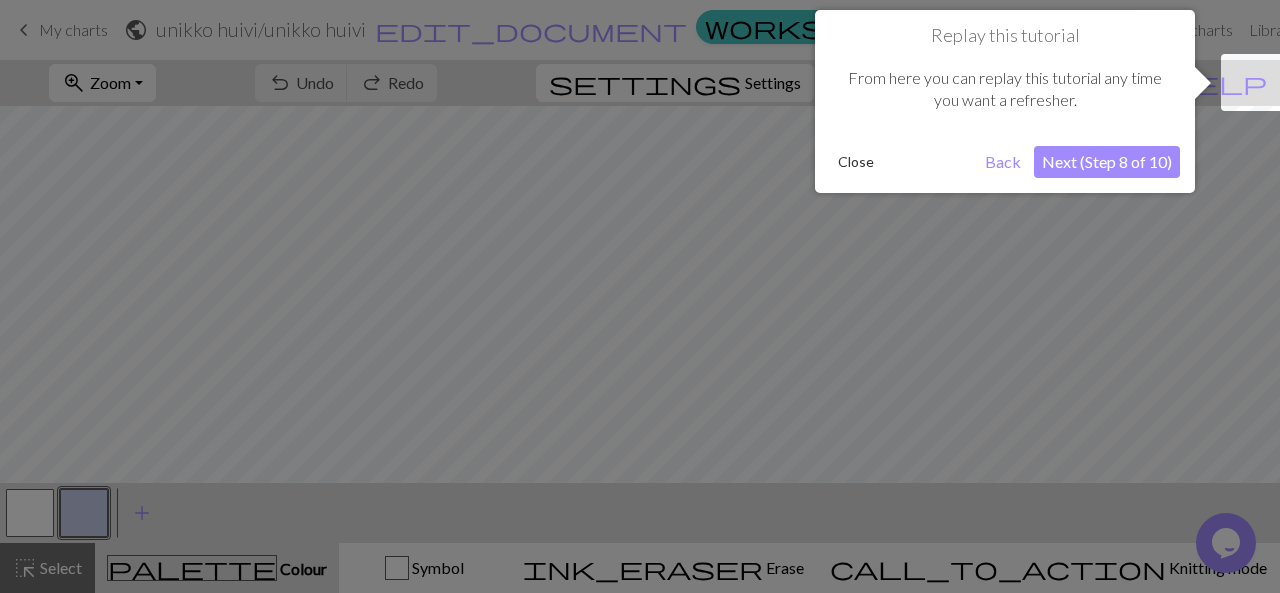 click on "Next (Step 8 of 10)" at bounding box center (1107, 162) 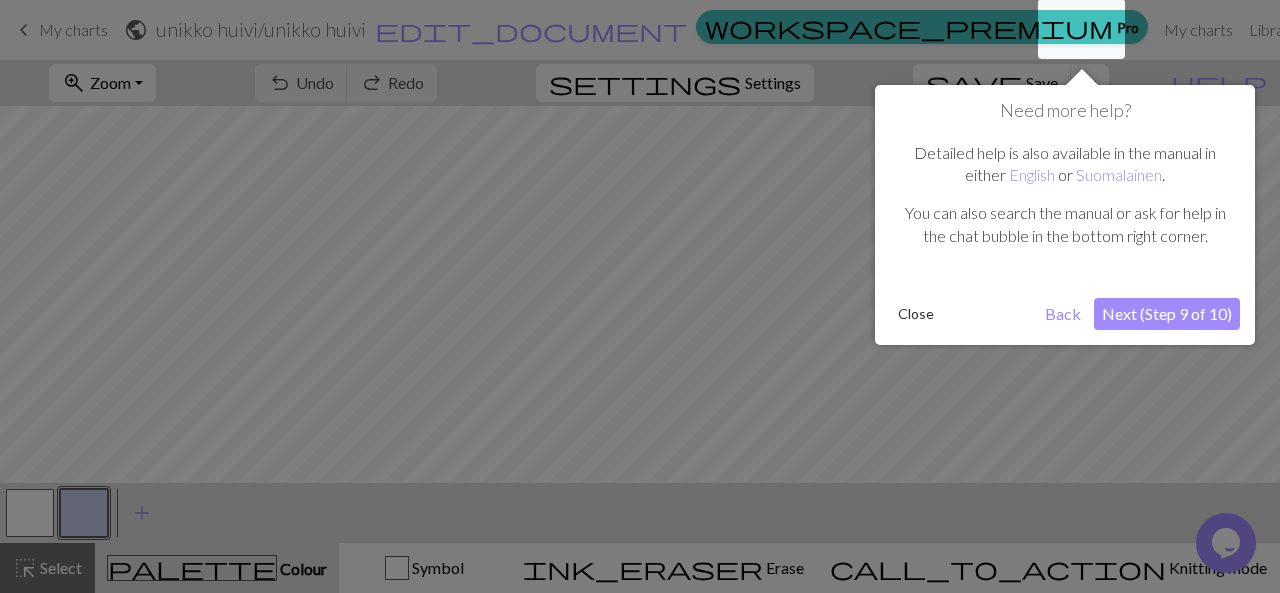 click on "Next (Step 9 of 10)" at bounding box center [1167, 314] 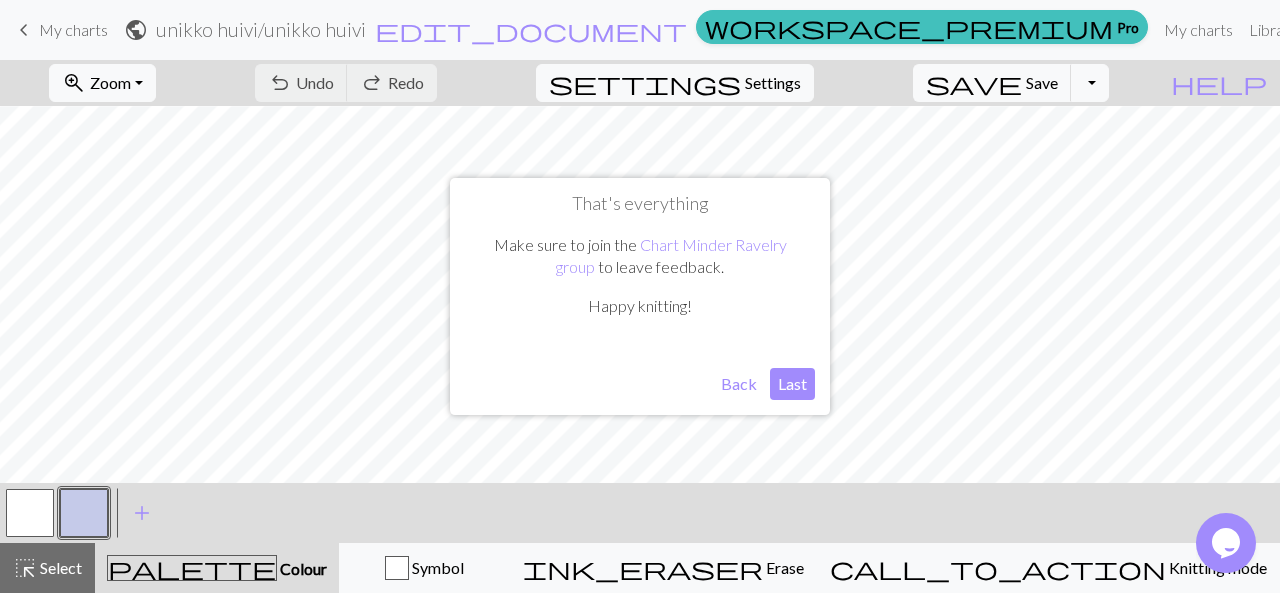 click on "Last" at bounding box center [792, 384] 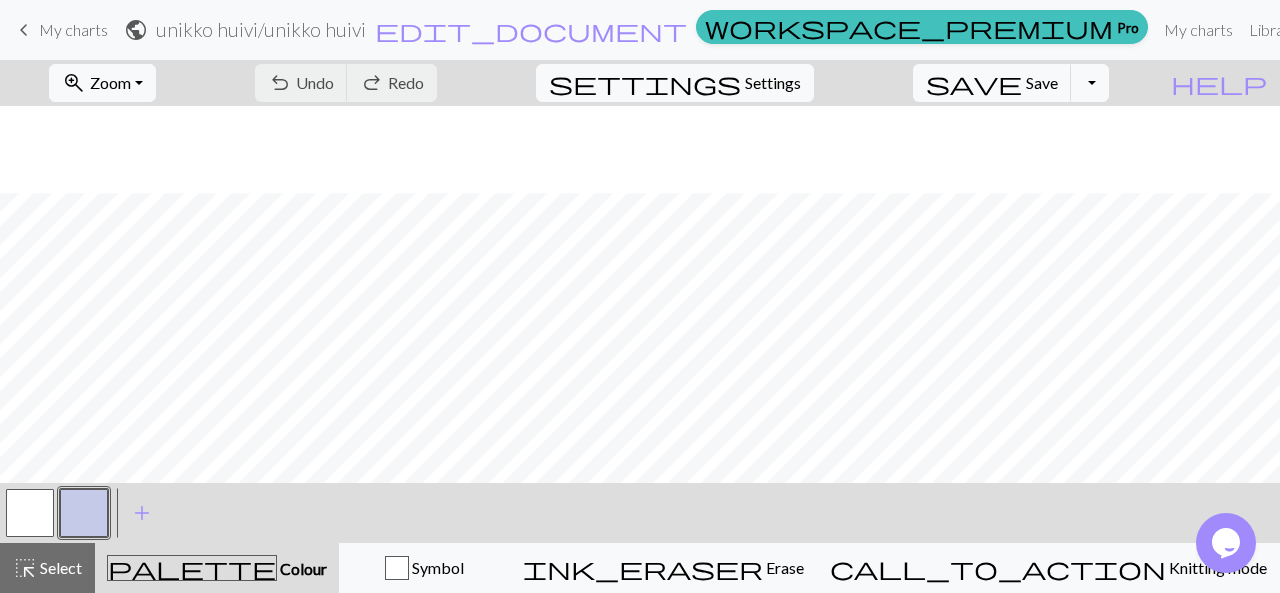 scroll, scrollTop: 383, scrollLeft: 0, axis: vertical 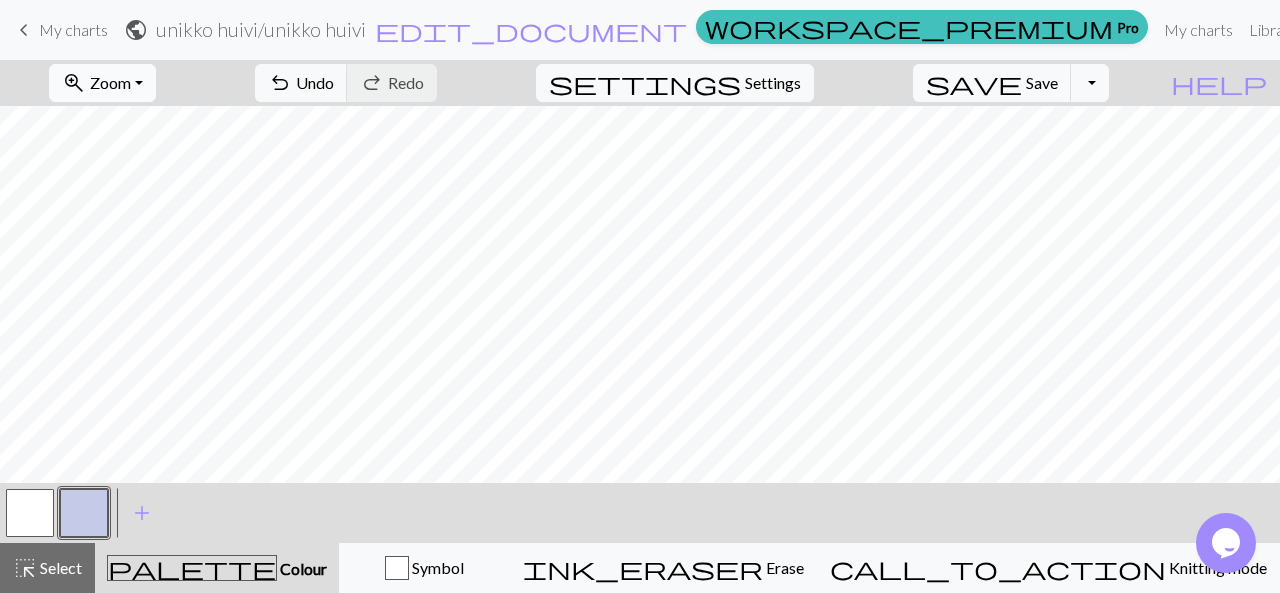 click on "Zoom" at bounding box center [110, 82] 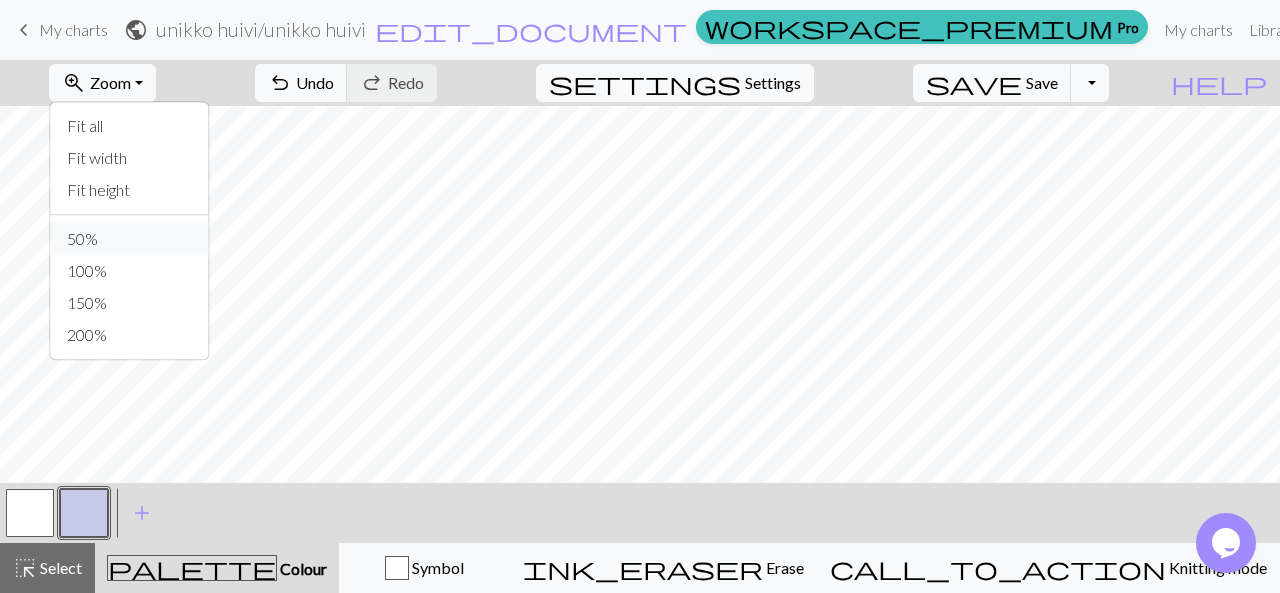 click on "50%" at bounding box center (130, 239) 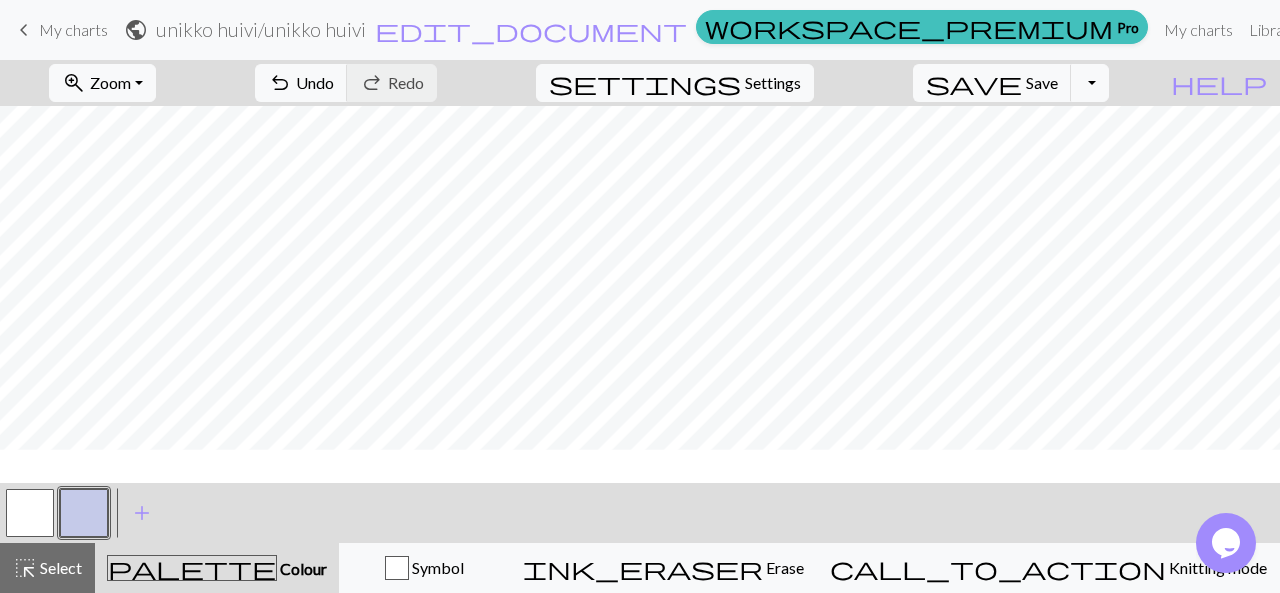 scroll, scrollTop: 12, scrollLeft: 0, axis: vertical 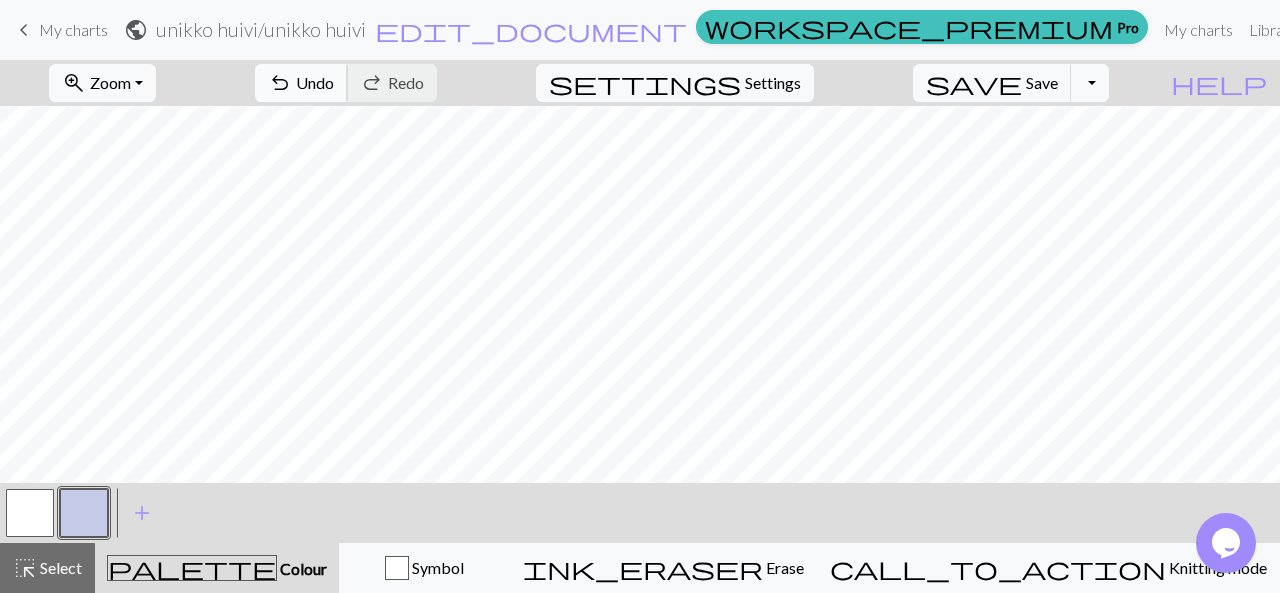 click on "Undo" at bounding box center (315, 82) 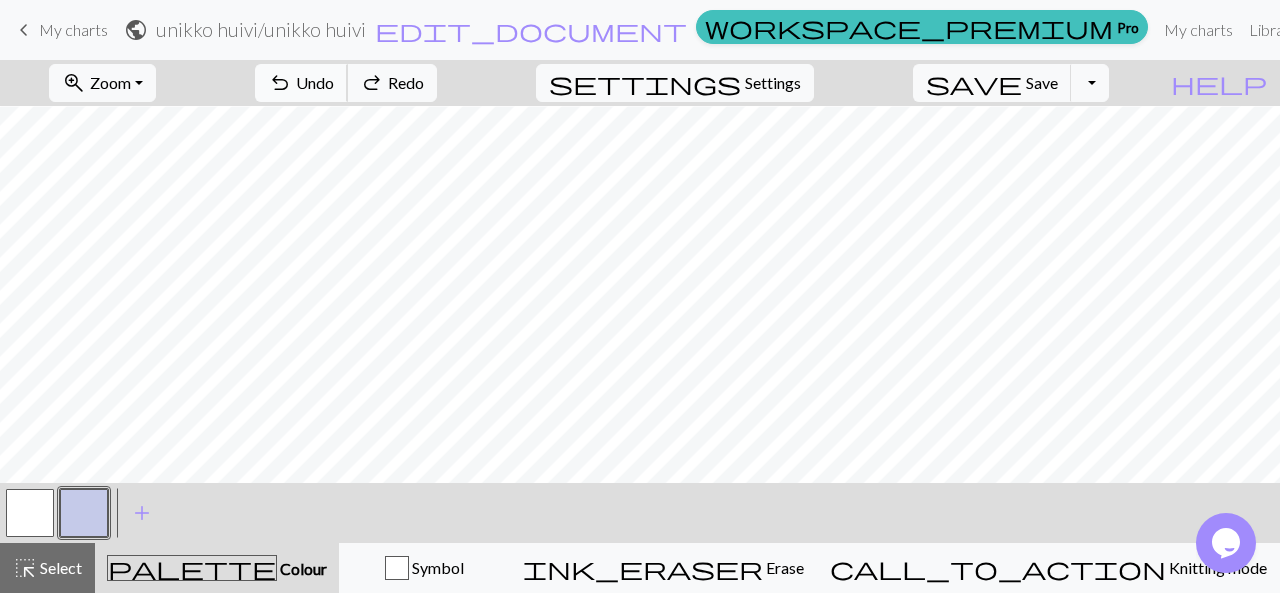 click on "Undo" at bounding box center [315, 82] 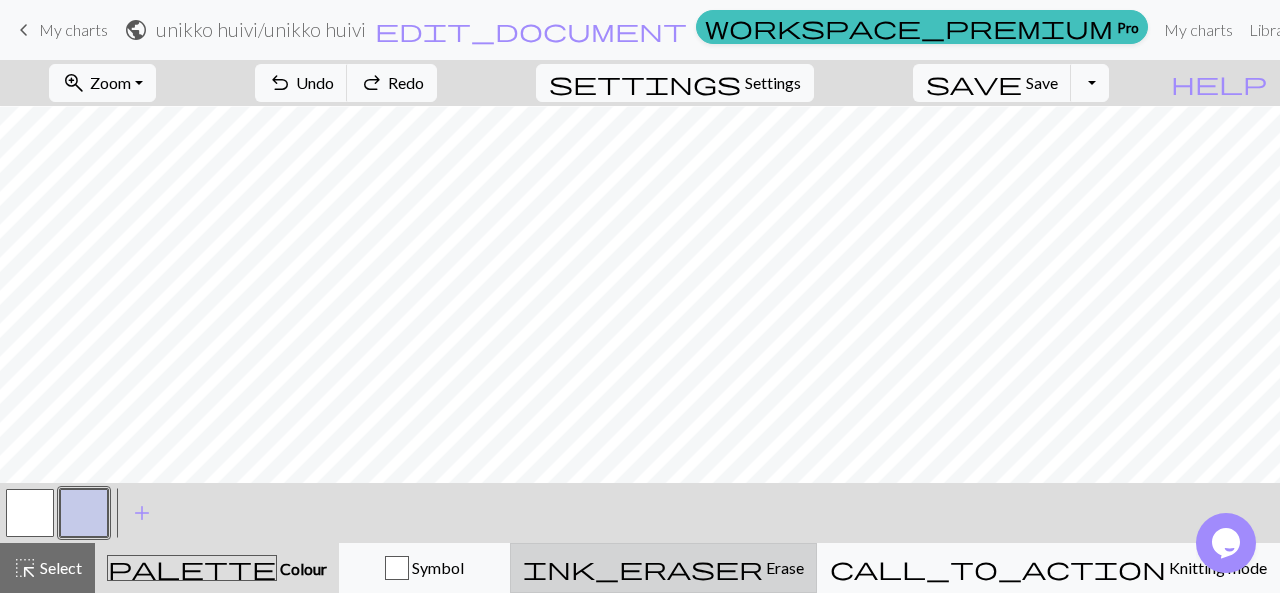click on "Erase" at bounding box center (783, 567) 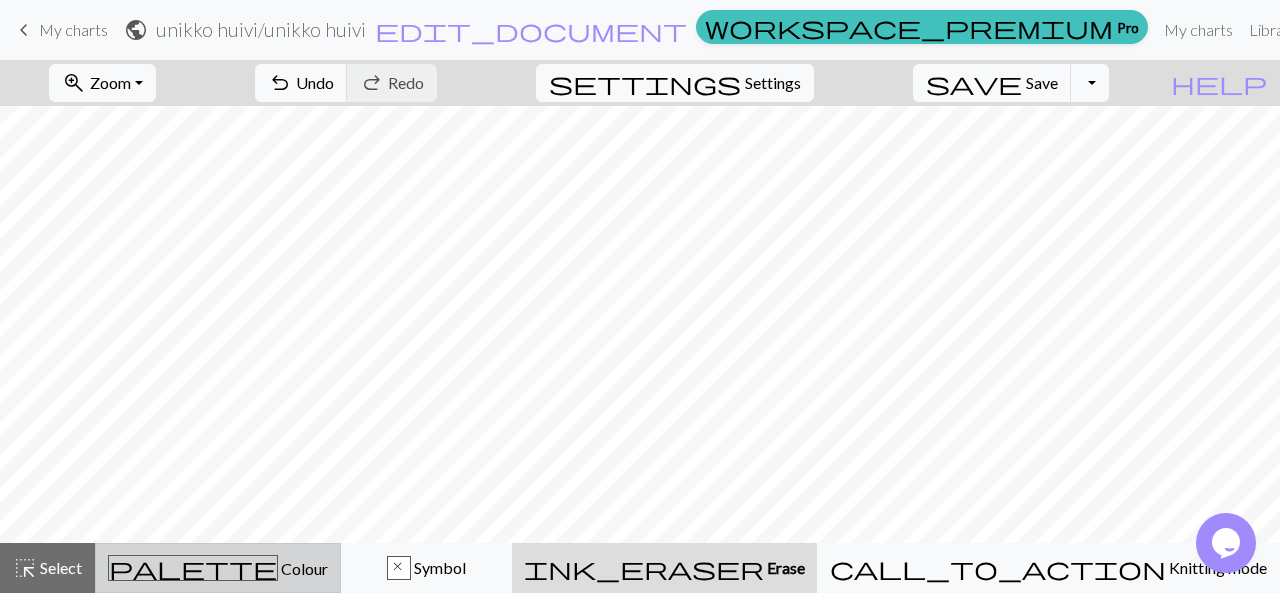click on "Colour" at bounding box center (303, 568) 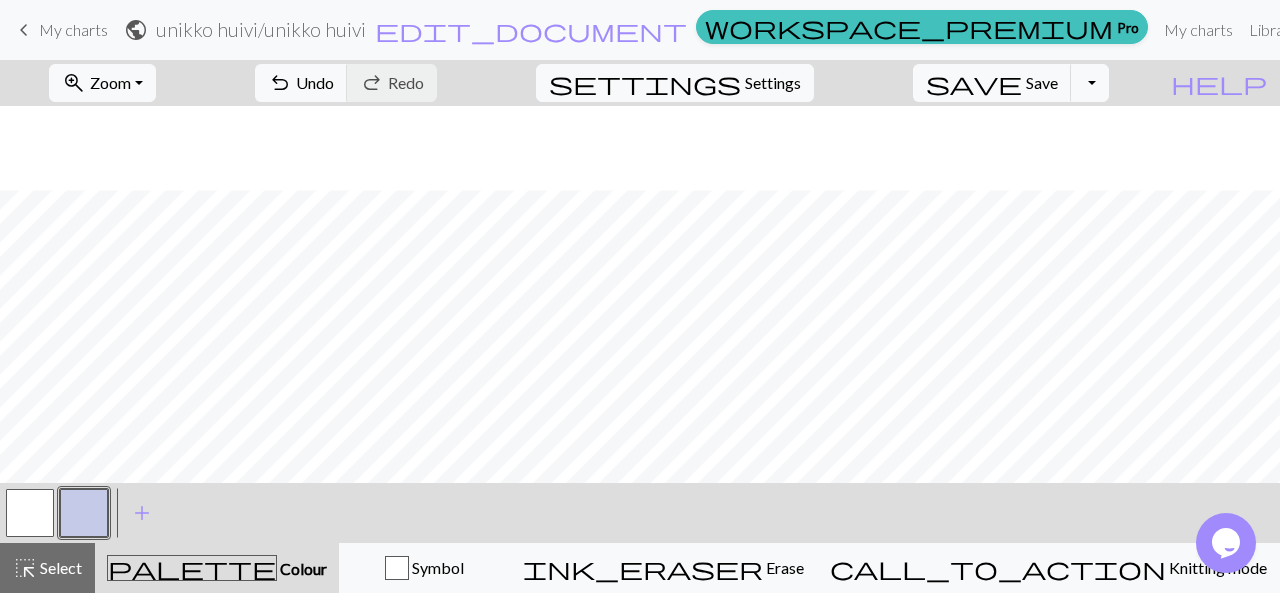 scroll, scrollTop: 96, scrollLeft: 0, axis: vertical 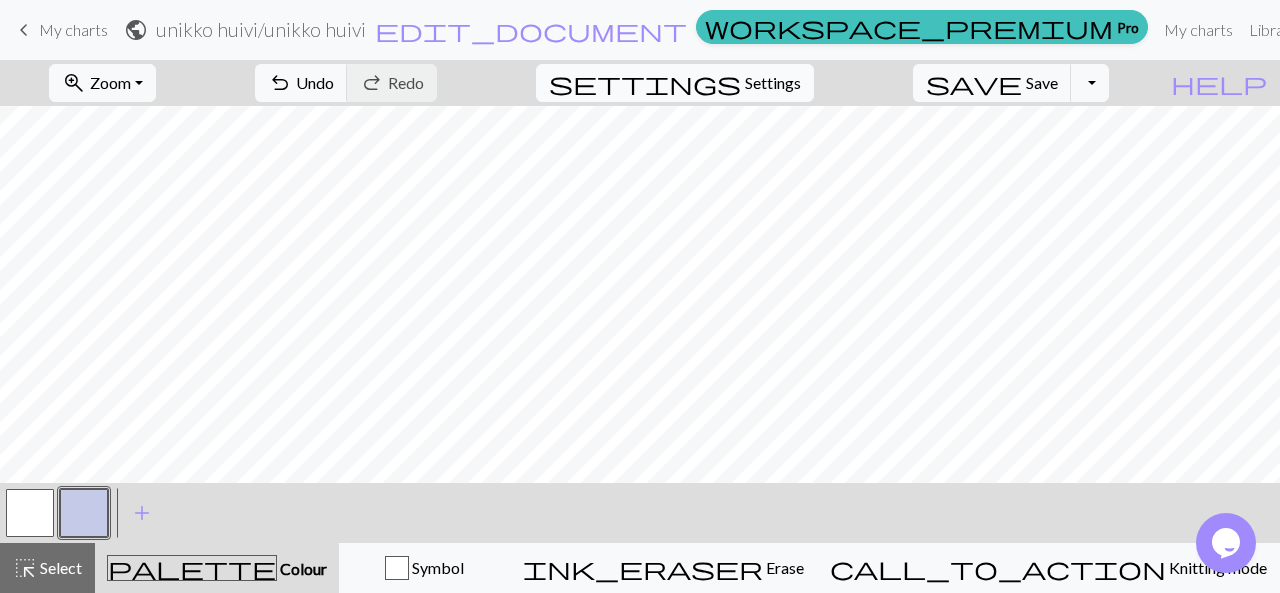 click on "settings" at bounding box center [645, 83] 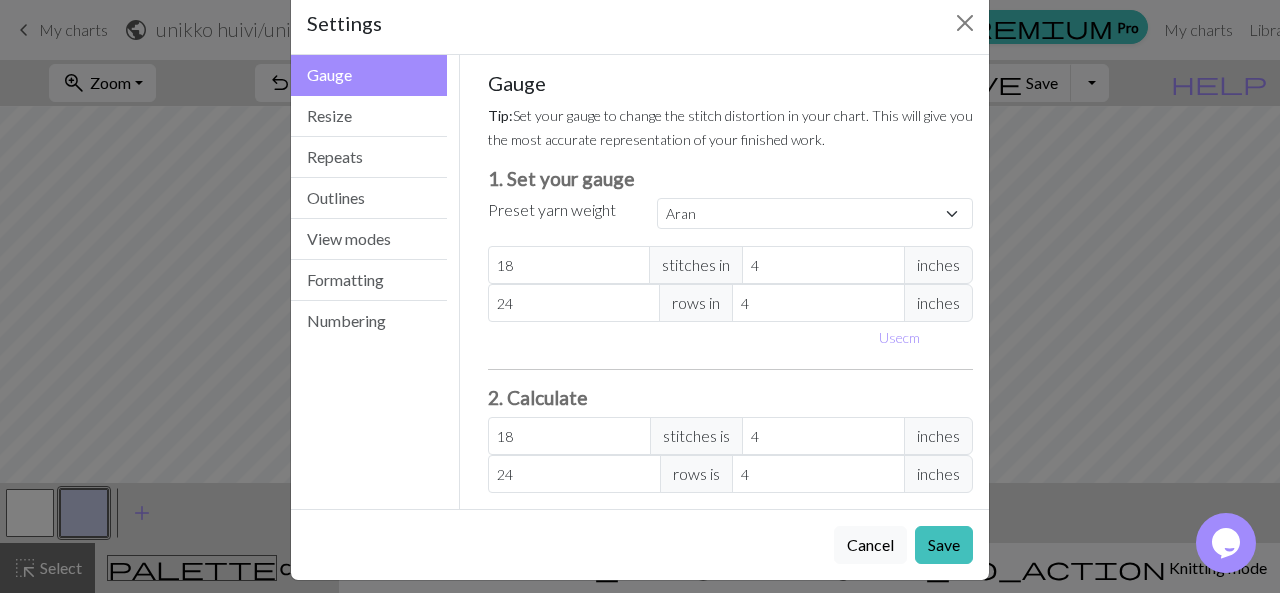scroll, scrollTop: 47, scrollLeft: 0, axis: vertical 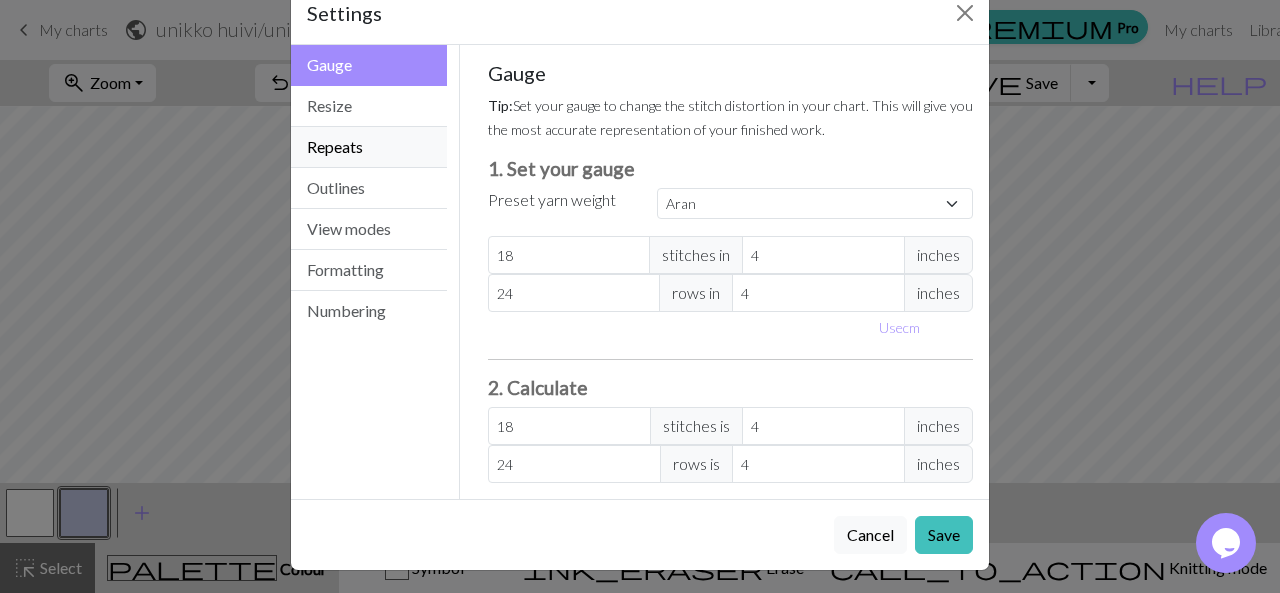 click on "Repeats" at bounding box center (369, 147) 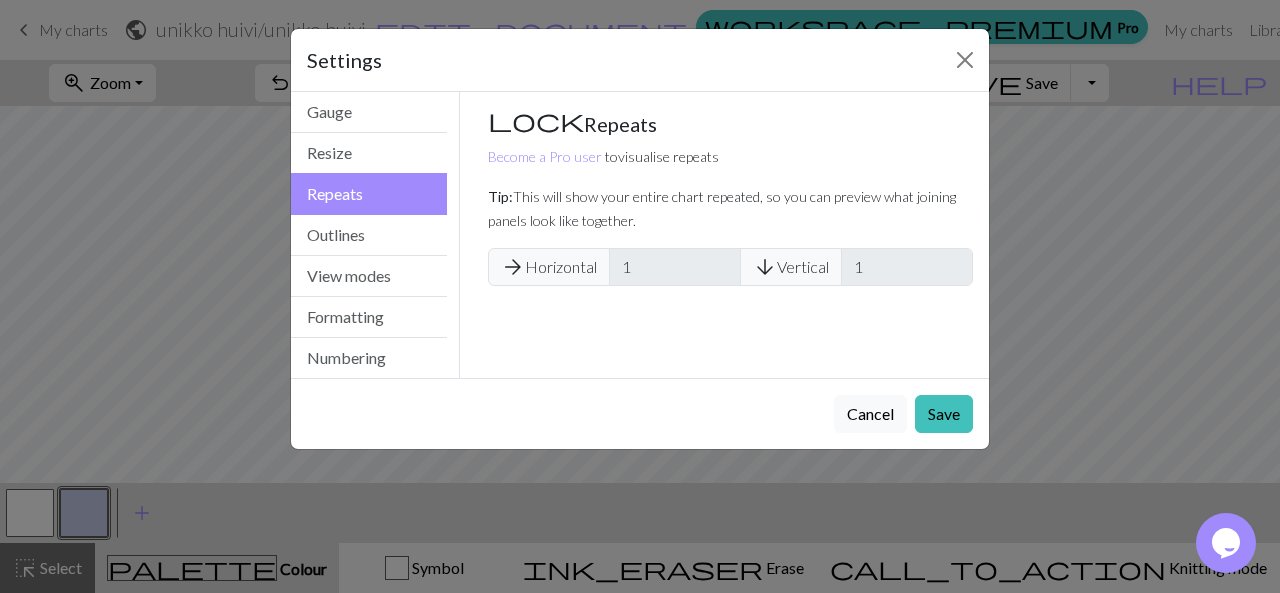 scroll, scrollTop: 0, scrollLeft: 0, axis: both 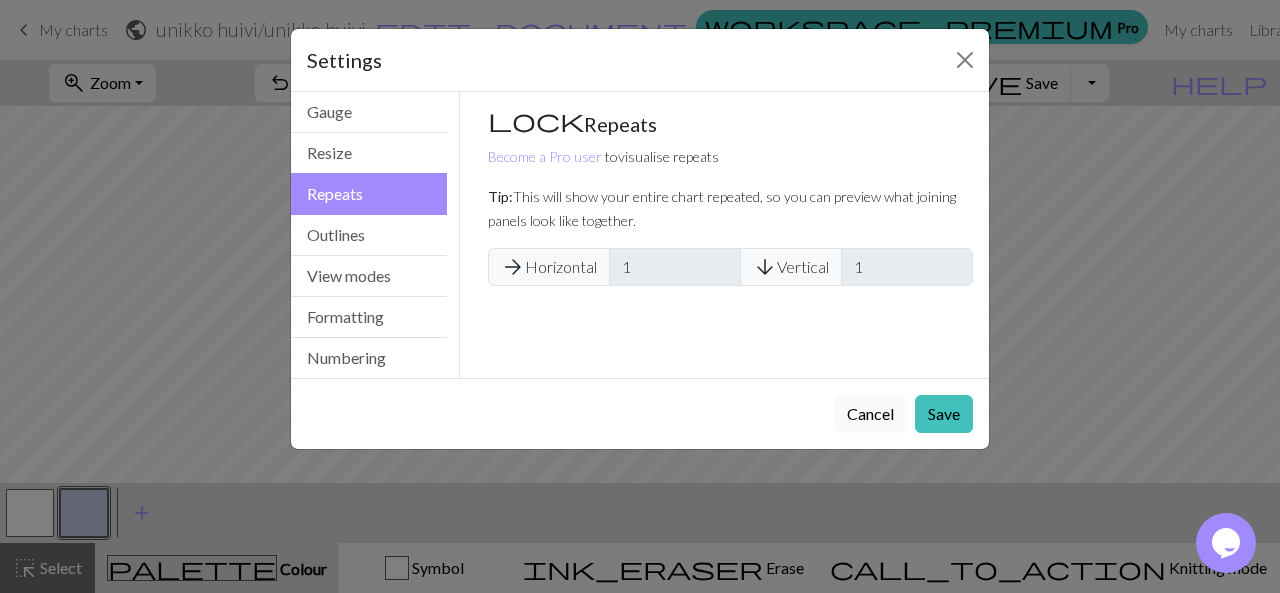 click on "Cancel" at bounding box center [870, 414] 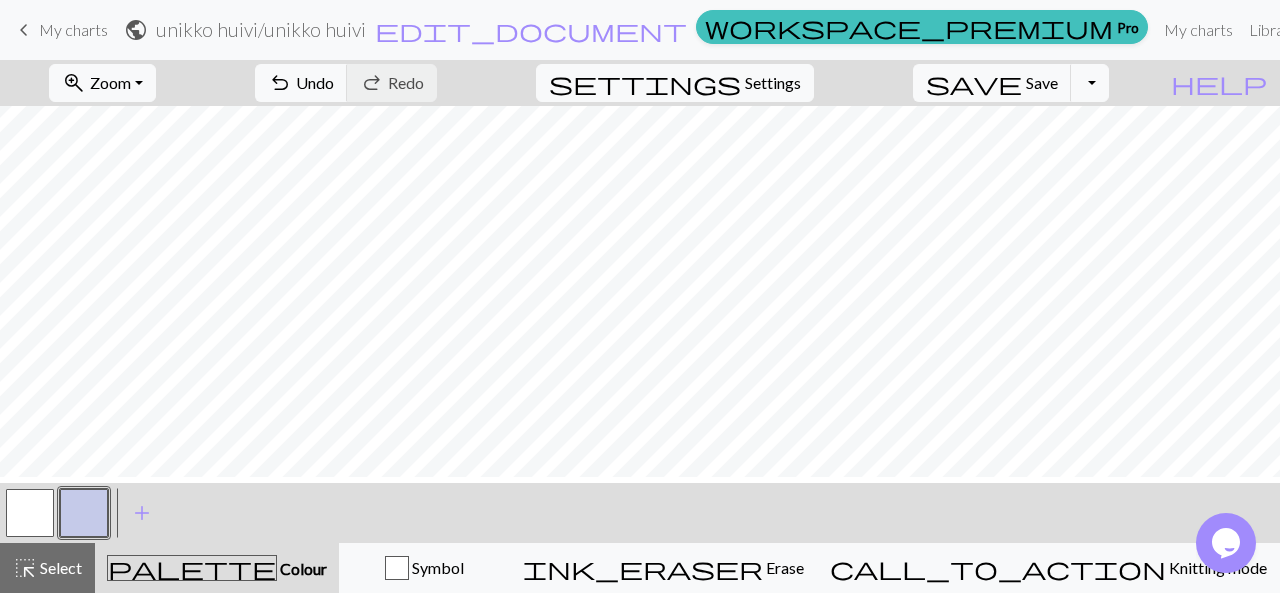 scroll, scrollTop: 0, scrollLeft: 0, axis: both 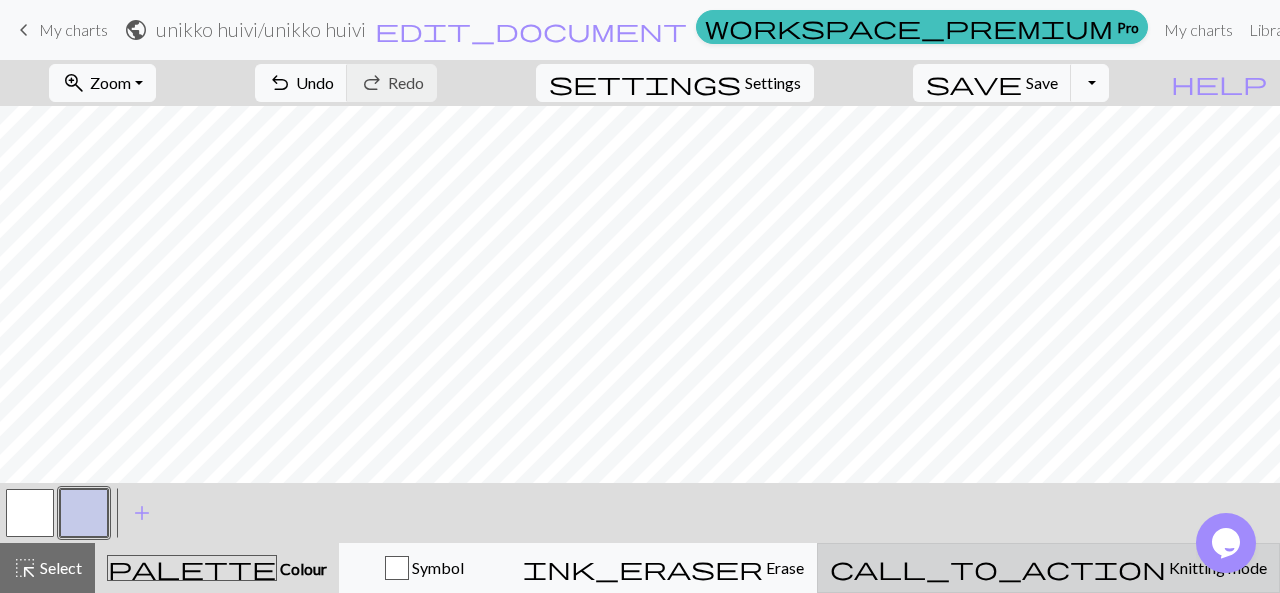 click on "Knitting mode" at bounding box center (1216, 567) 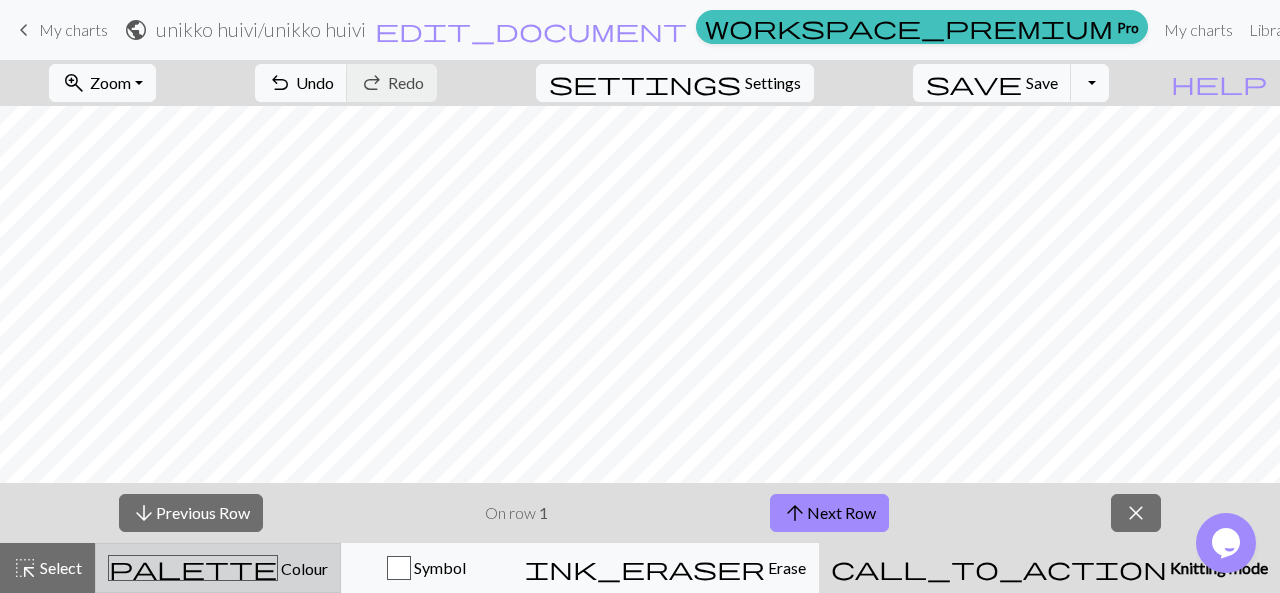 click on "palette   Colour   Colour" at bounding box center (218, 568) 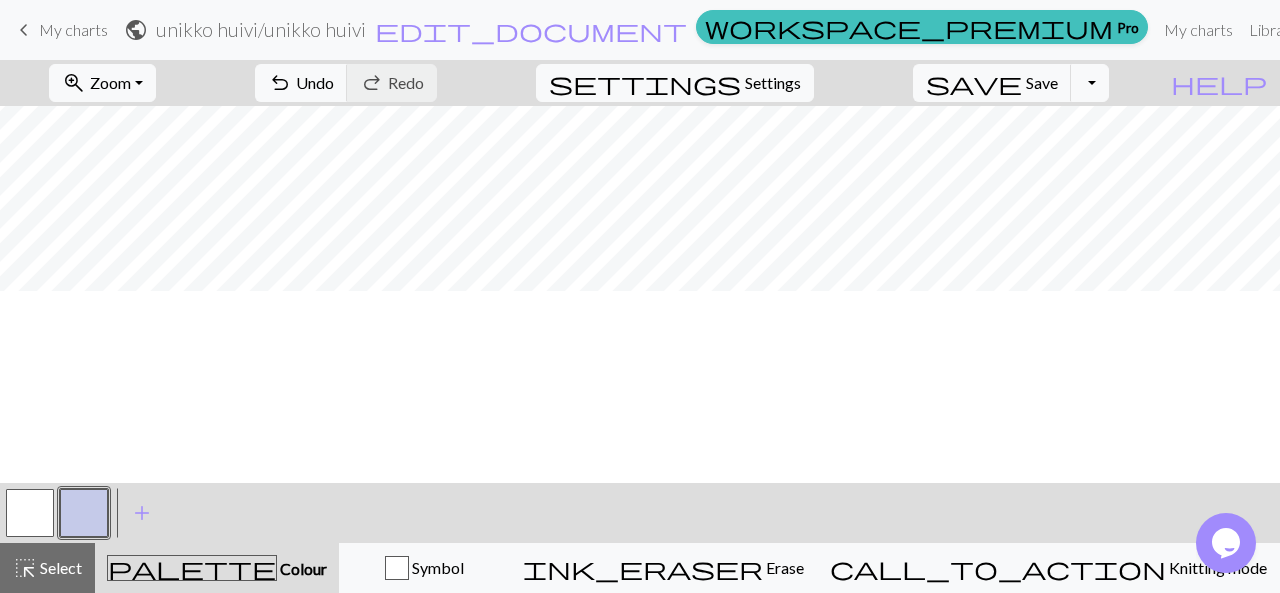 scroll, scrollTop: 0, scrollLeft: 0, axis: both 